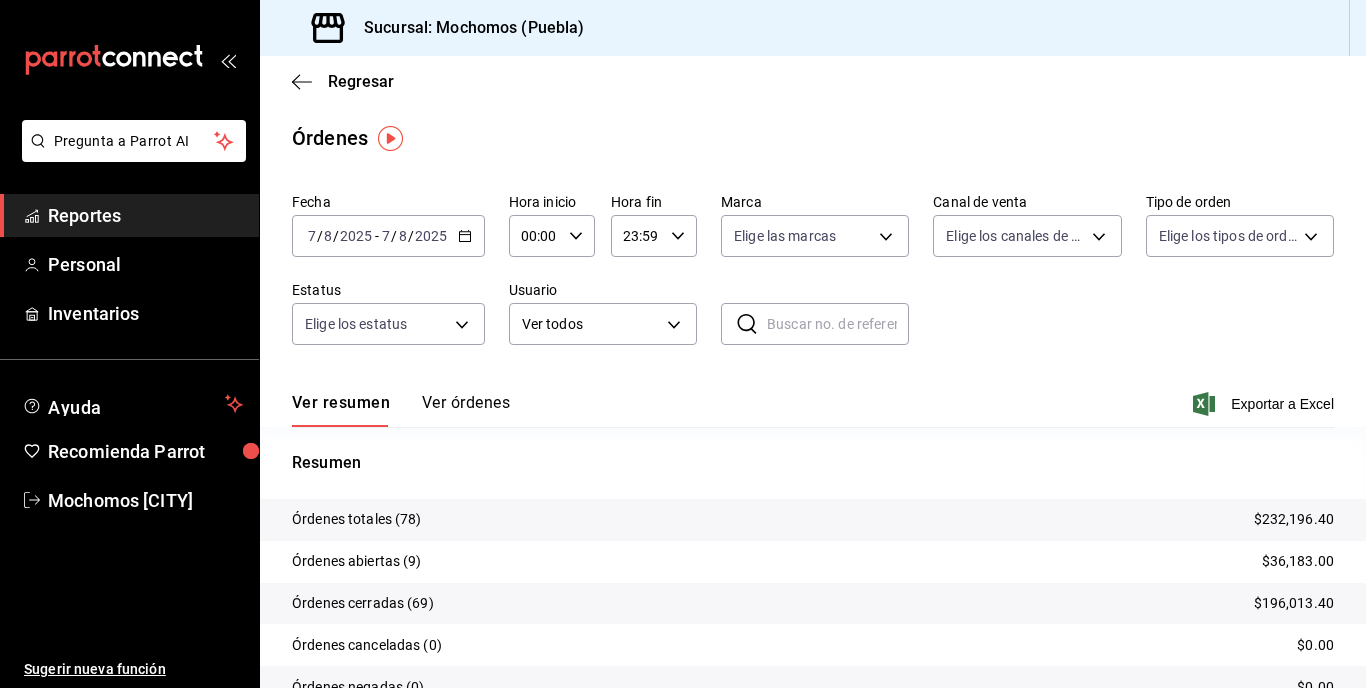 scroll, scrollTop: 0, scrollLeft: 0, axis: both 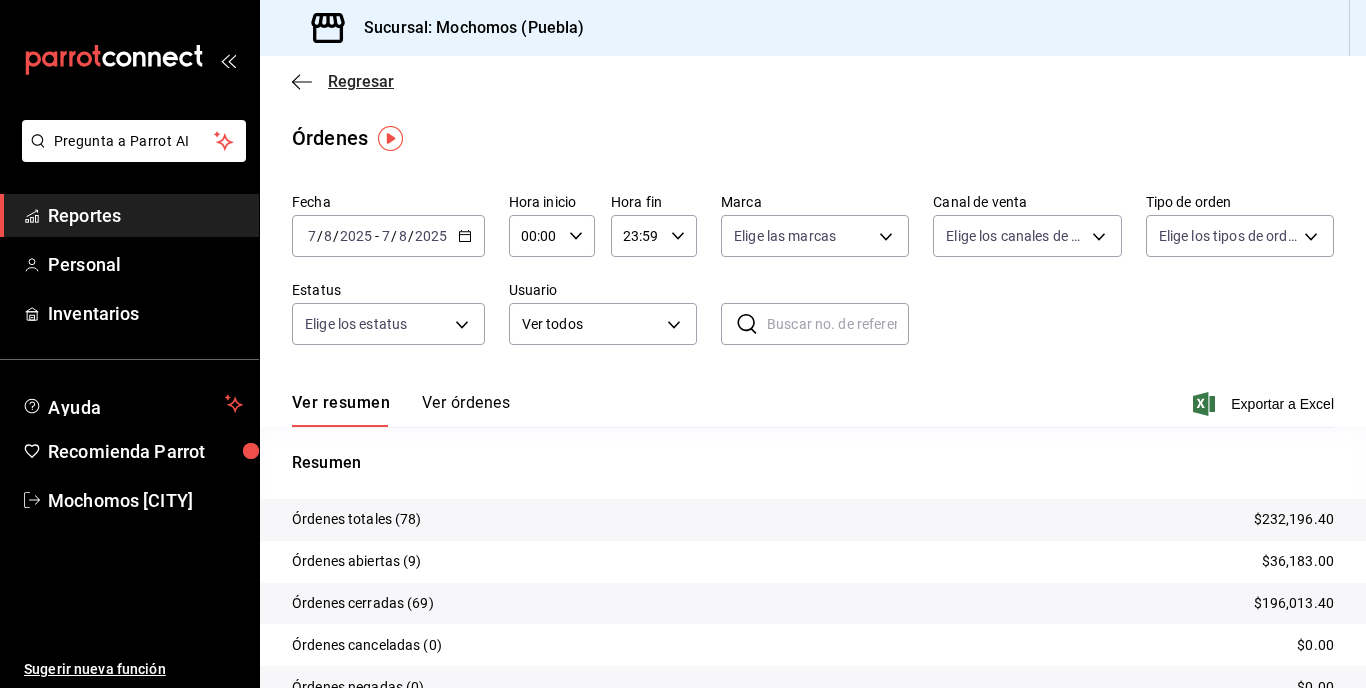 click 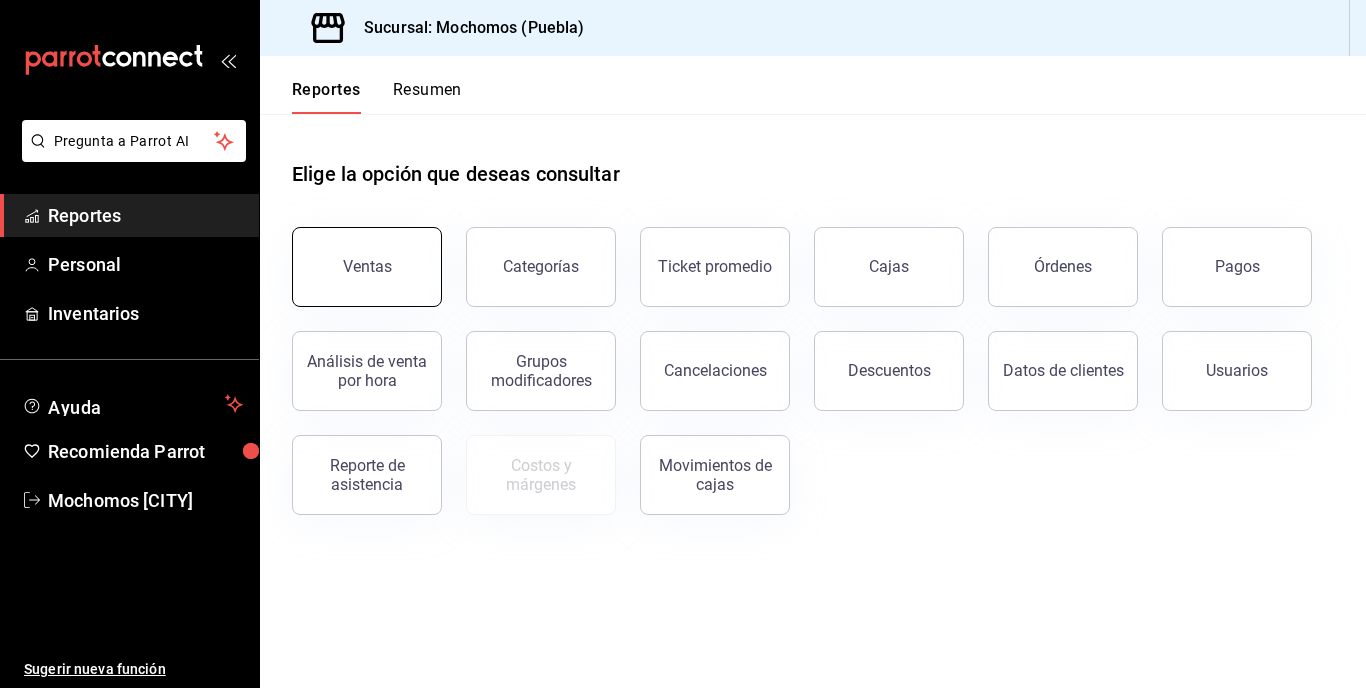 click on "Ventas" at bounding box center (367, 267) 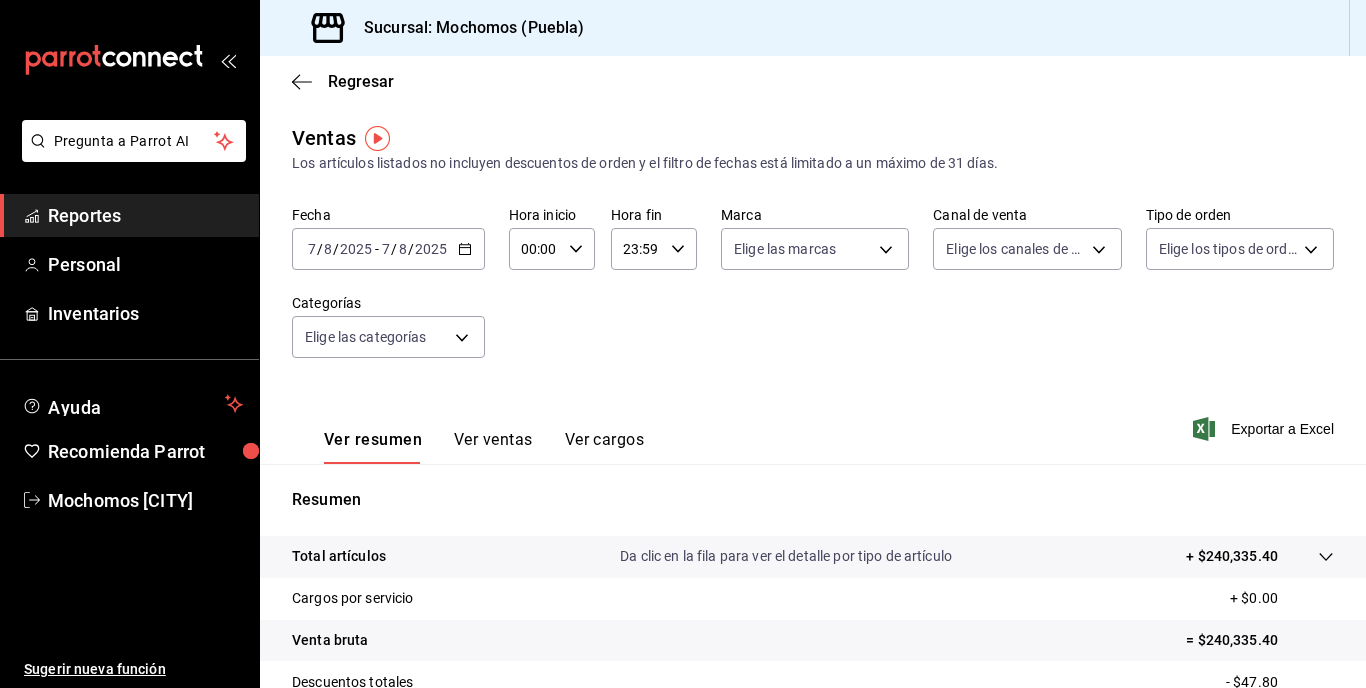 click 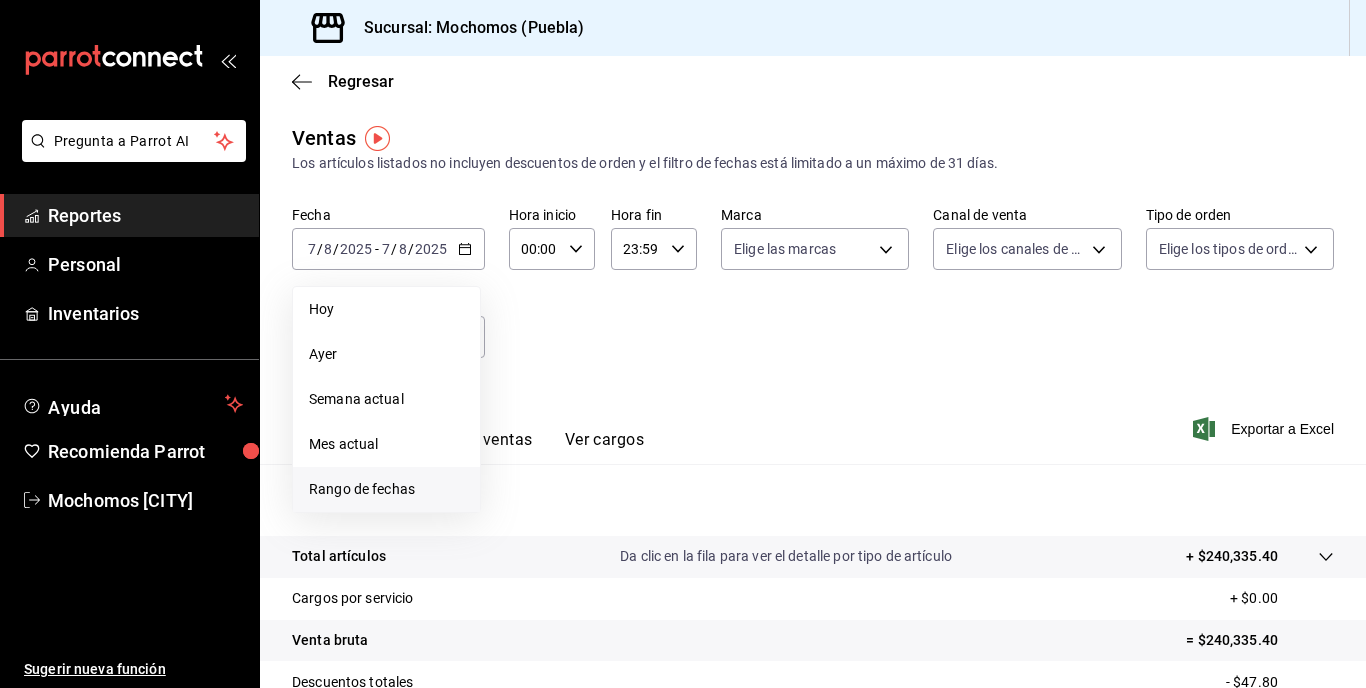 click on "Rango de fechas" at bounding box center (386, 489) 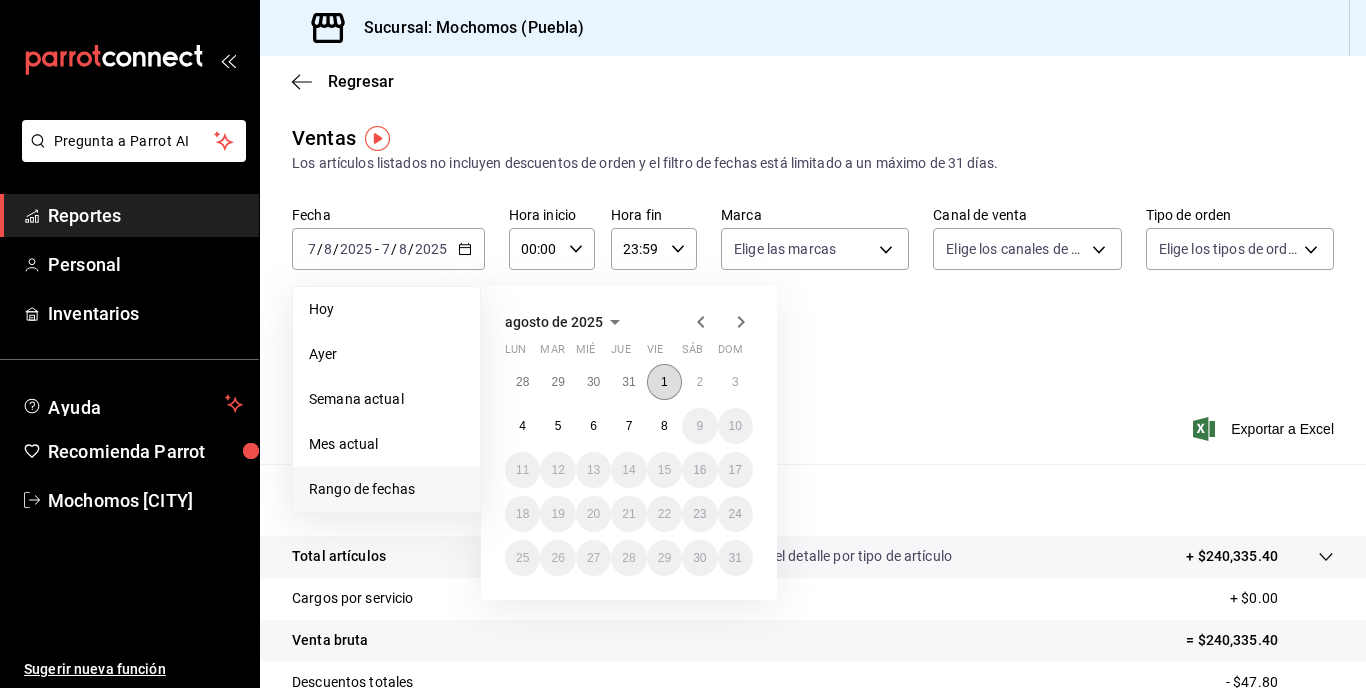 click on "1" at bounding box center (664, 382) 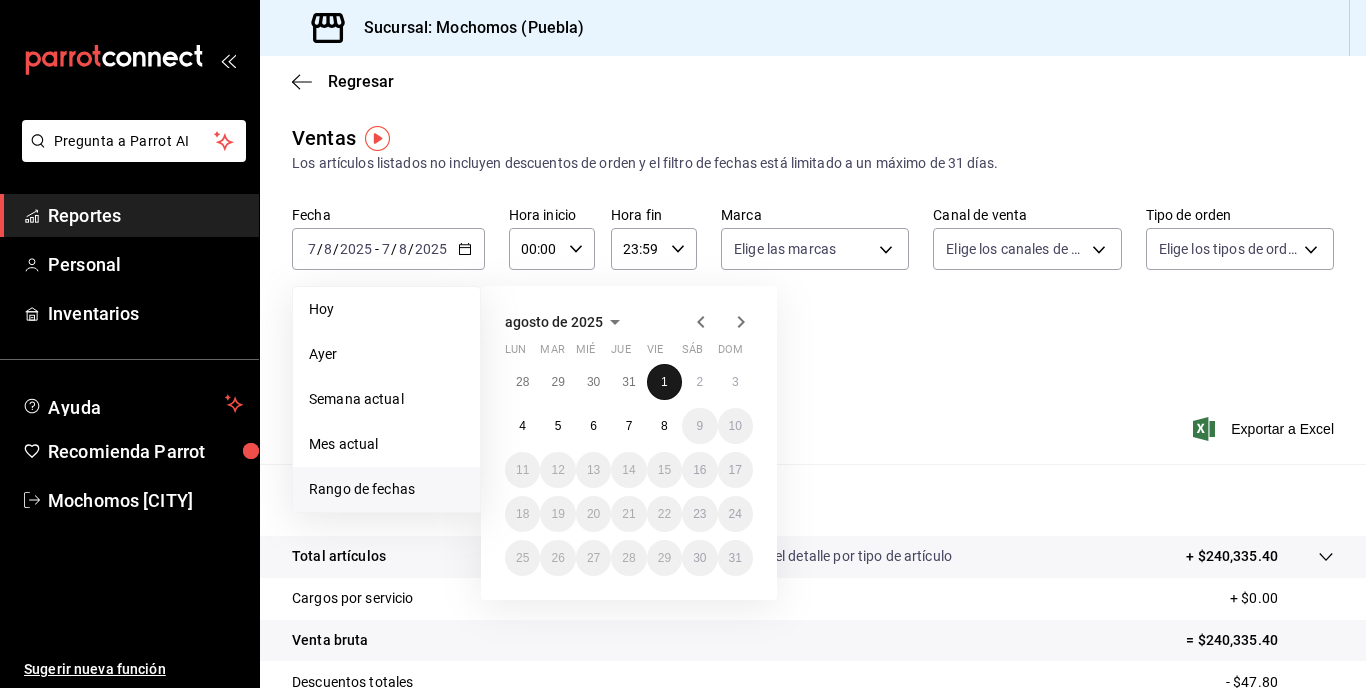 click on "1" at bounding box center [664, 382] 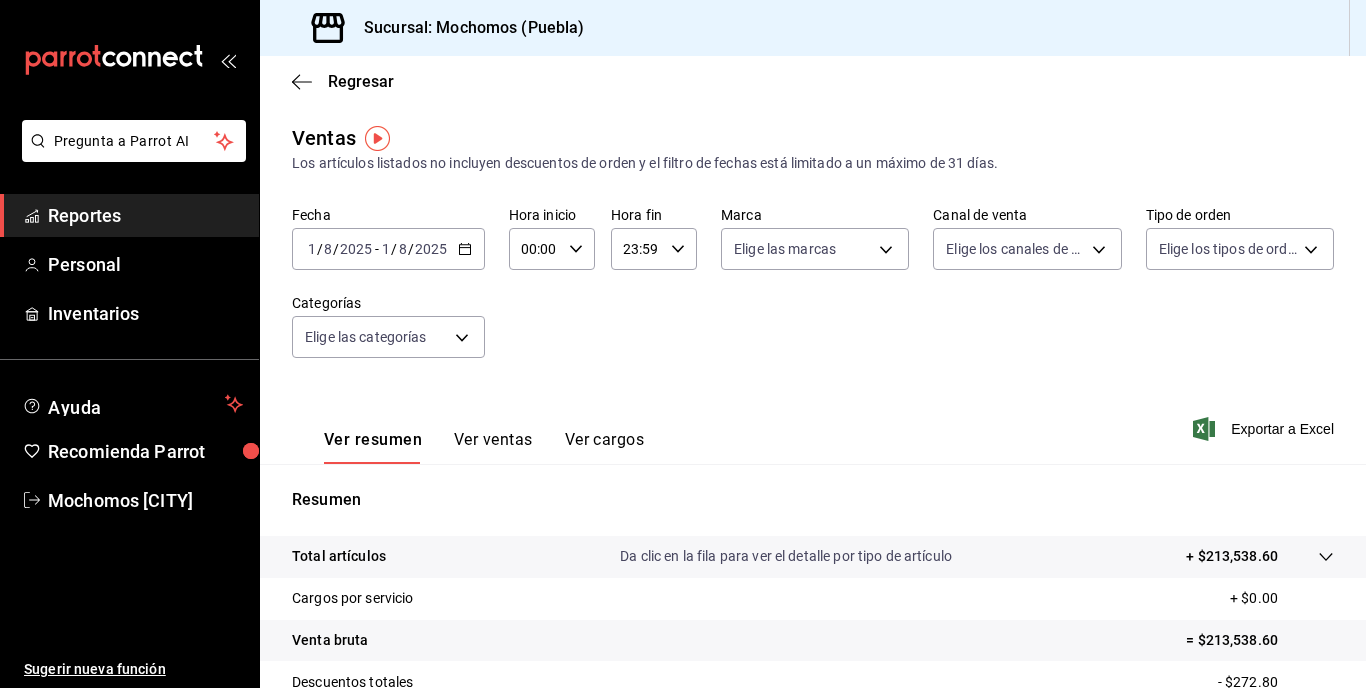 click on "Ver ventas" at bounding box center [493, 447] 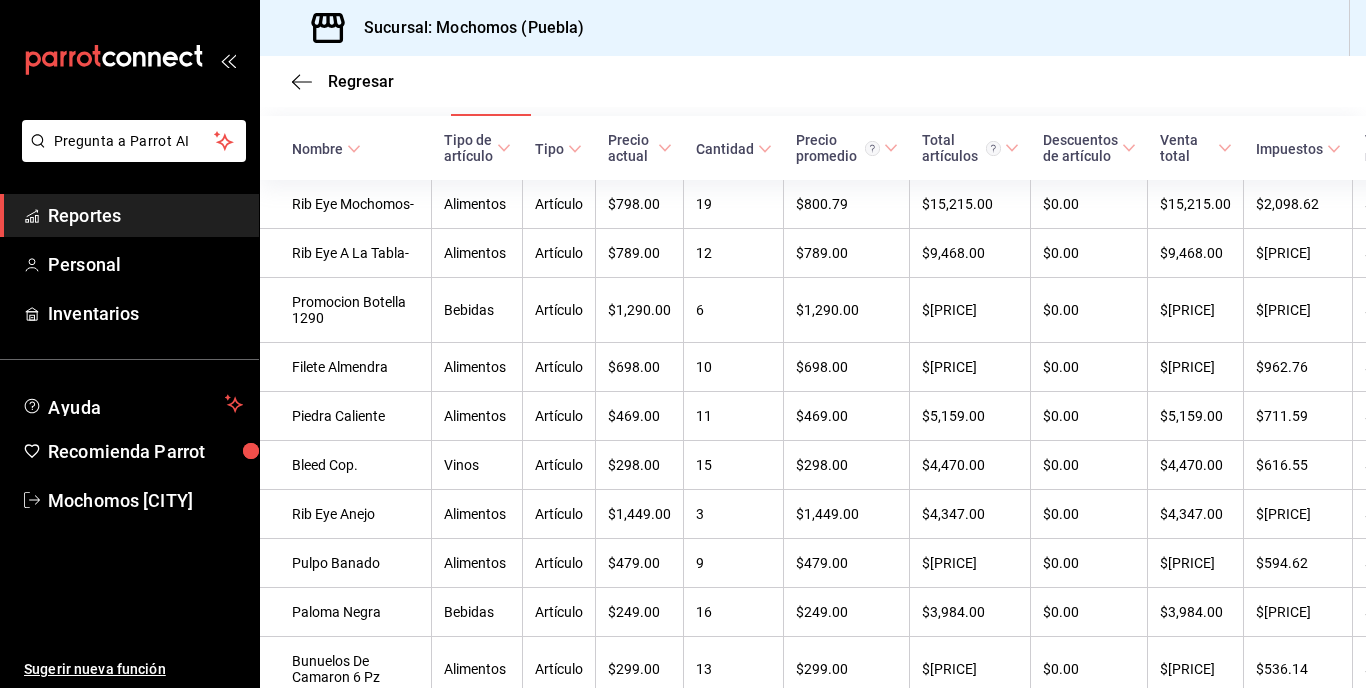 scroll, scrollTop: 0, scrollLeft: 0, axis: both 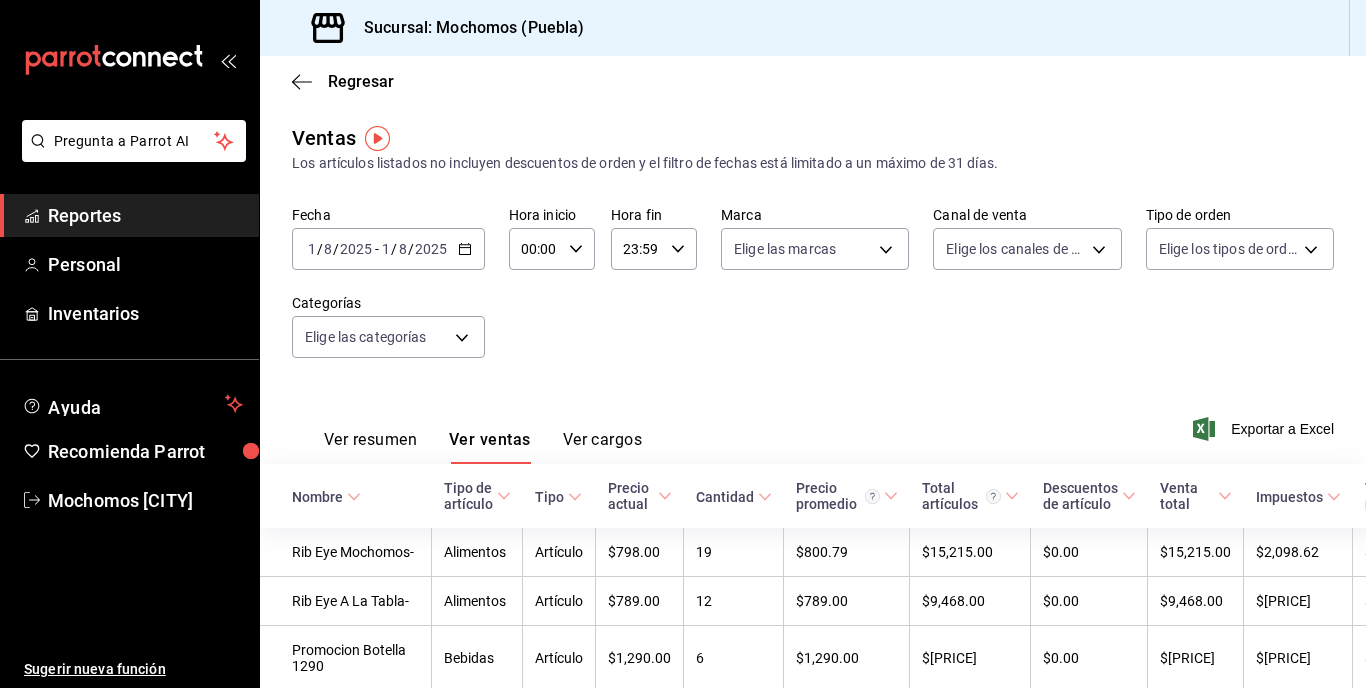 type 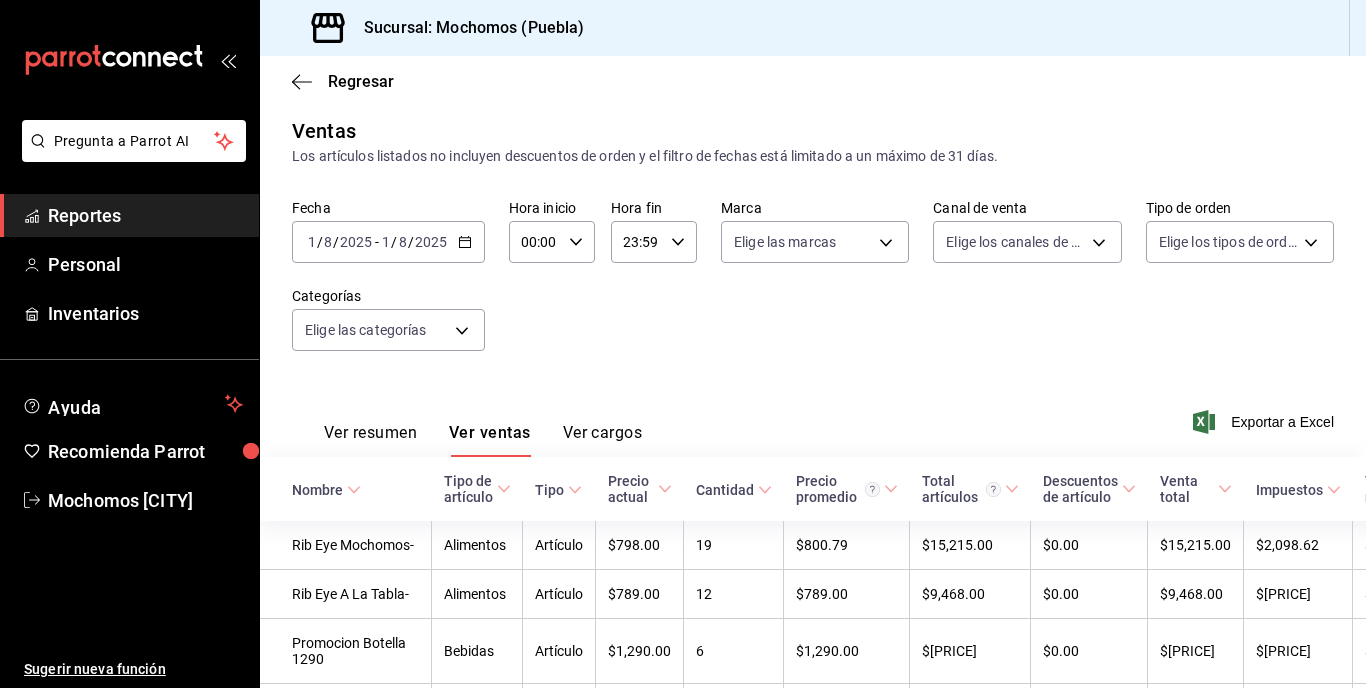 scroll, scrollTop: 0, scrollLeft: 0, axis: both 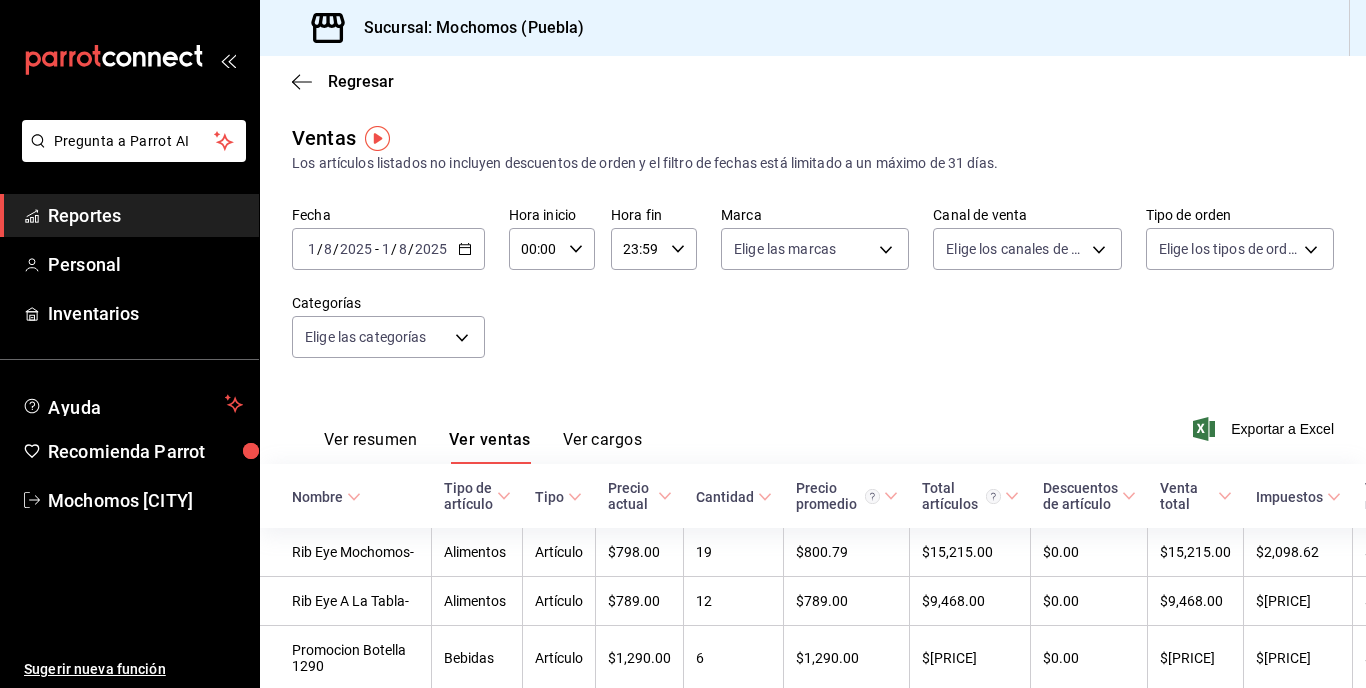 click 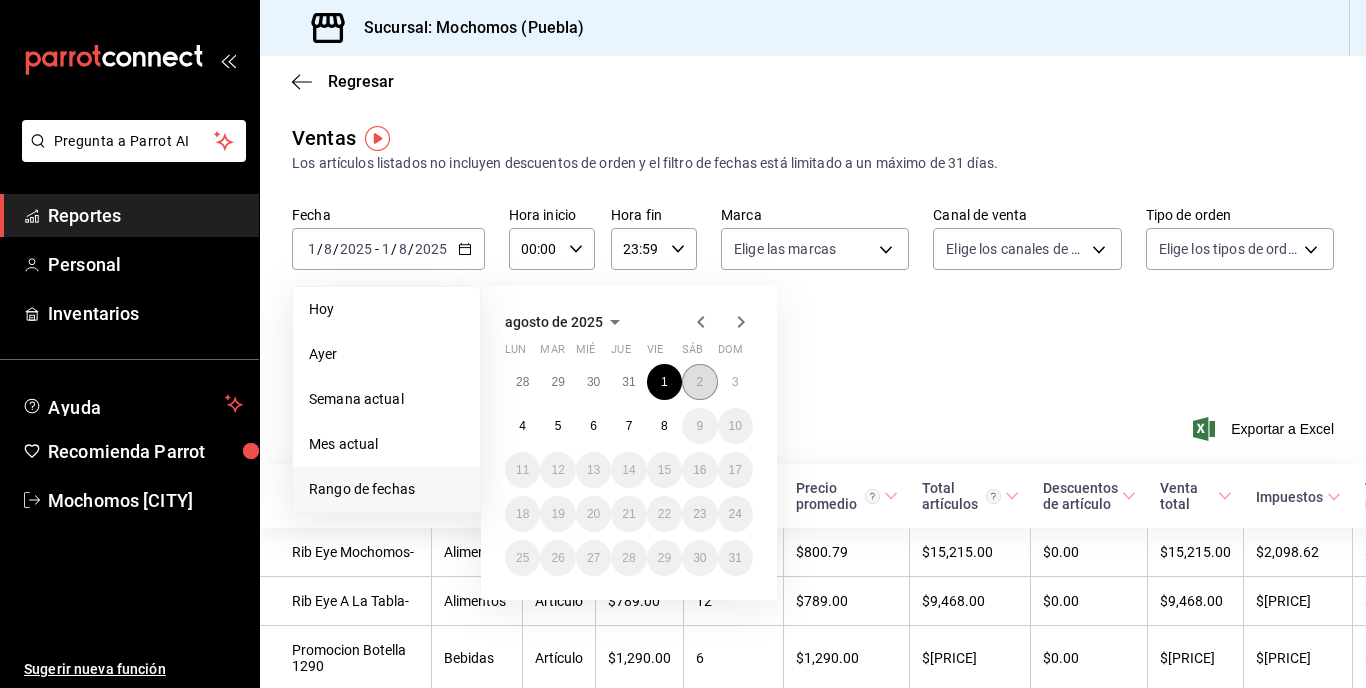 click on "2" at bounding box center [699, 382] 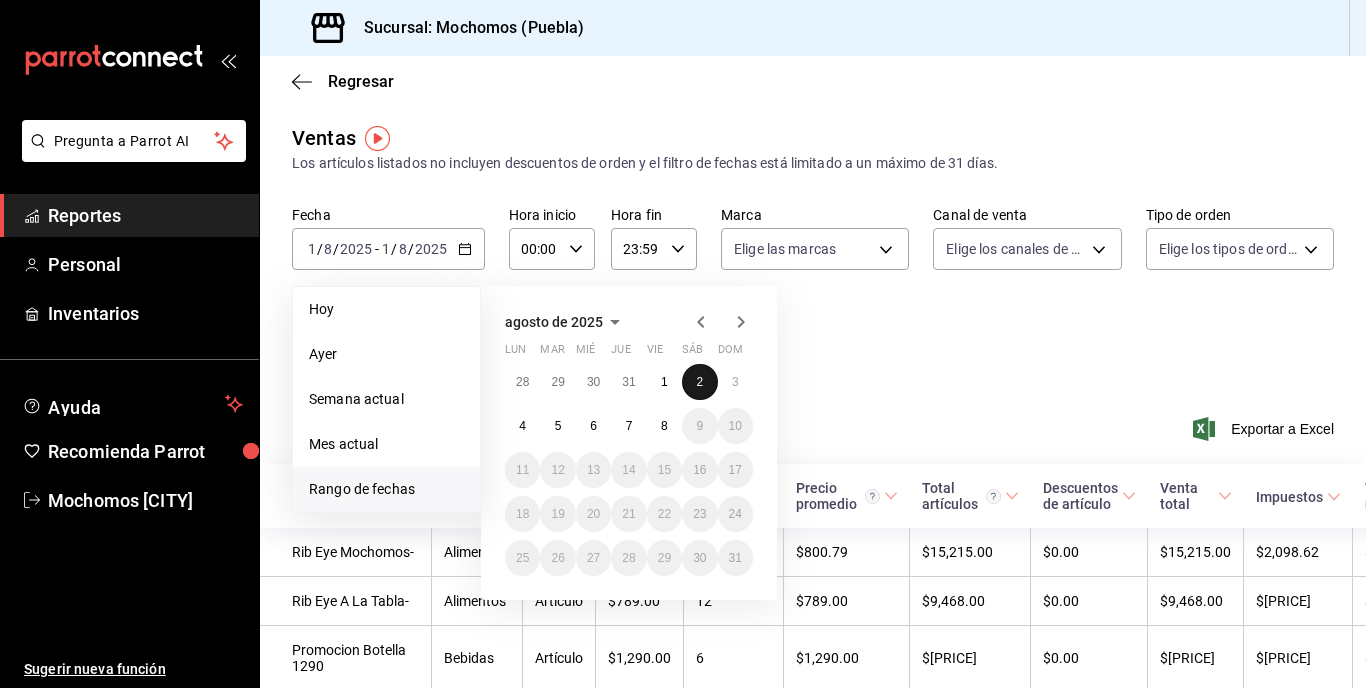 click on "2" at bounding box center [699, 382] 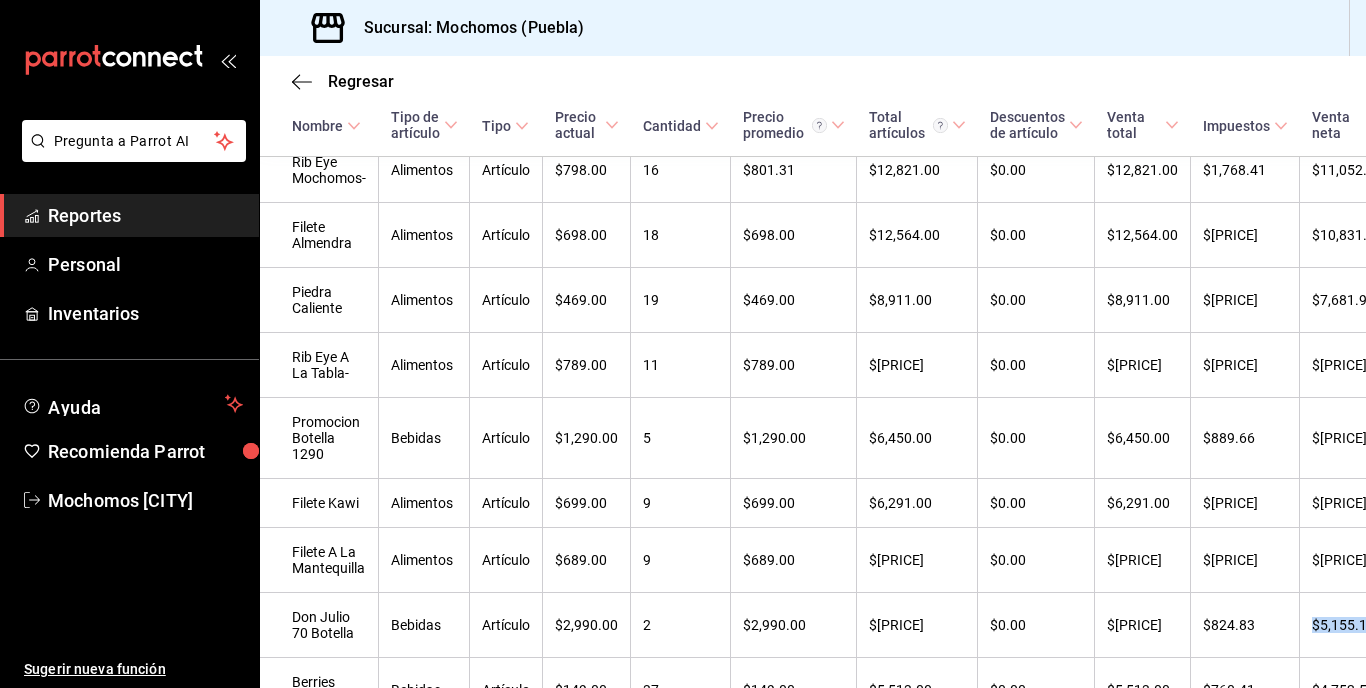 click on "Rib Eye Mochomos- Alimentos Artículo $798.00 16 $801.31 $12,821.00 $0.00 $12,821.00 $1,768.41 $11,052.59 Filete Almendra Alimentos Artículo $698.00 18 $698.00 $12,564.00 $0.00 $12,564.00 $1,732.97 $10,831.03 Piedra Caliente Alimentos Artículo $469.00 19 $469.00 $8,911.00 $0.00 $8,911.00 $1,229.10 $7,681.90 Rib Eye A La Tabla- Alimentos Artículo $789.00 11 $789.00 $8,679.00 $0.00 $8,679.00 $1,180.78 $7,498.22 Promocion Botella 1290 5 9" at bounding box center (813, 372) 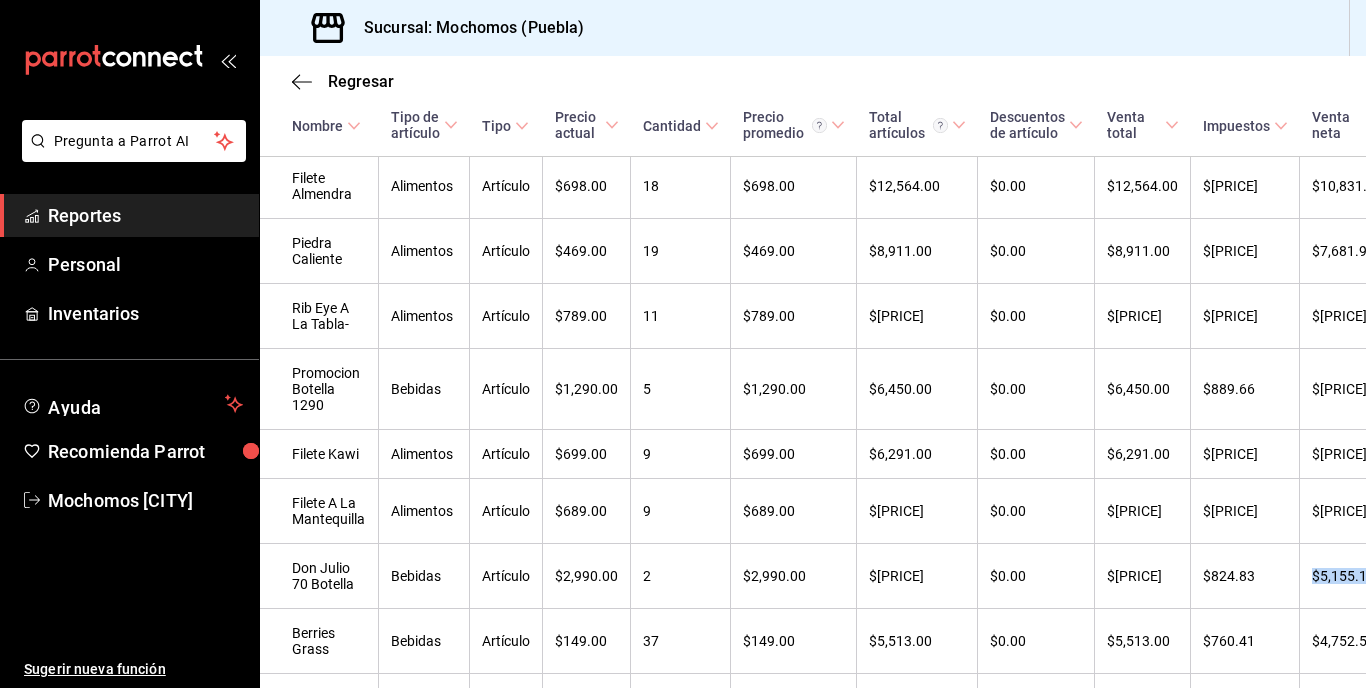 scroll, scrollTop: 480, scrollLeft: 0, axis: vertical 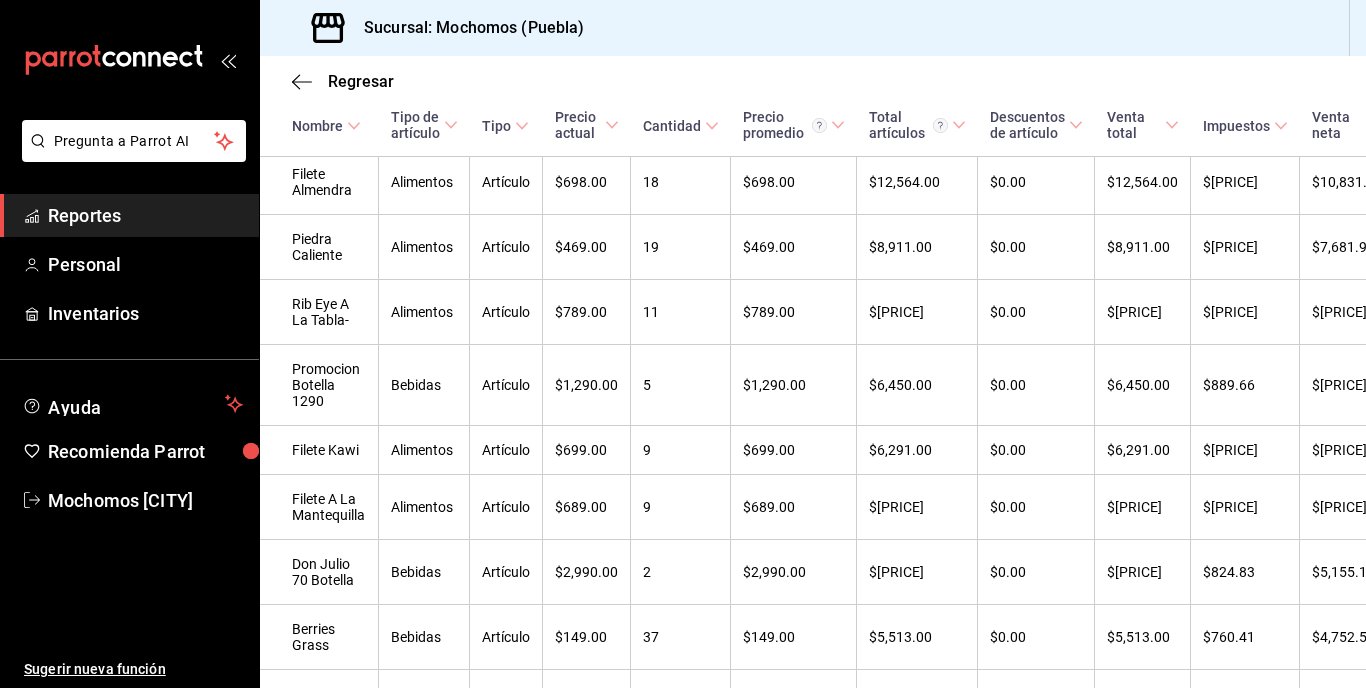 click on "Rib Eye Mochomos- Alimentos Artículo $798.00 16 $801.31 $12,821.00 $0.00 $12,821.00 $1,768.41 $11,052.59 Filete Almendra Alimentos Artículo $698.00 18 $698.00 $12,564.00 $0.00 $12,564.00 $1,732.97 $10,831.03 Piedra Caliente Alimentos Artículo $469.00 19 $469.00 $8,911.00 $0.00 $8,911.00 $1,229.10 $7,681.90 Rib Eye A La Tabla- Alimentos Artículo $789.00 11 $789.00 $8,679.00 $0.00 $8,679.00 $1,180.78 $7,498.22 Promocion Botella 1290 5 9" at bounding box center [813, 372] 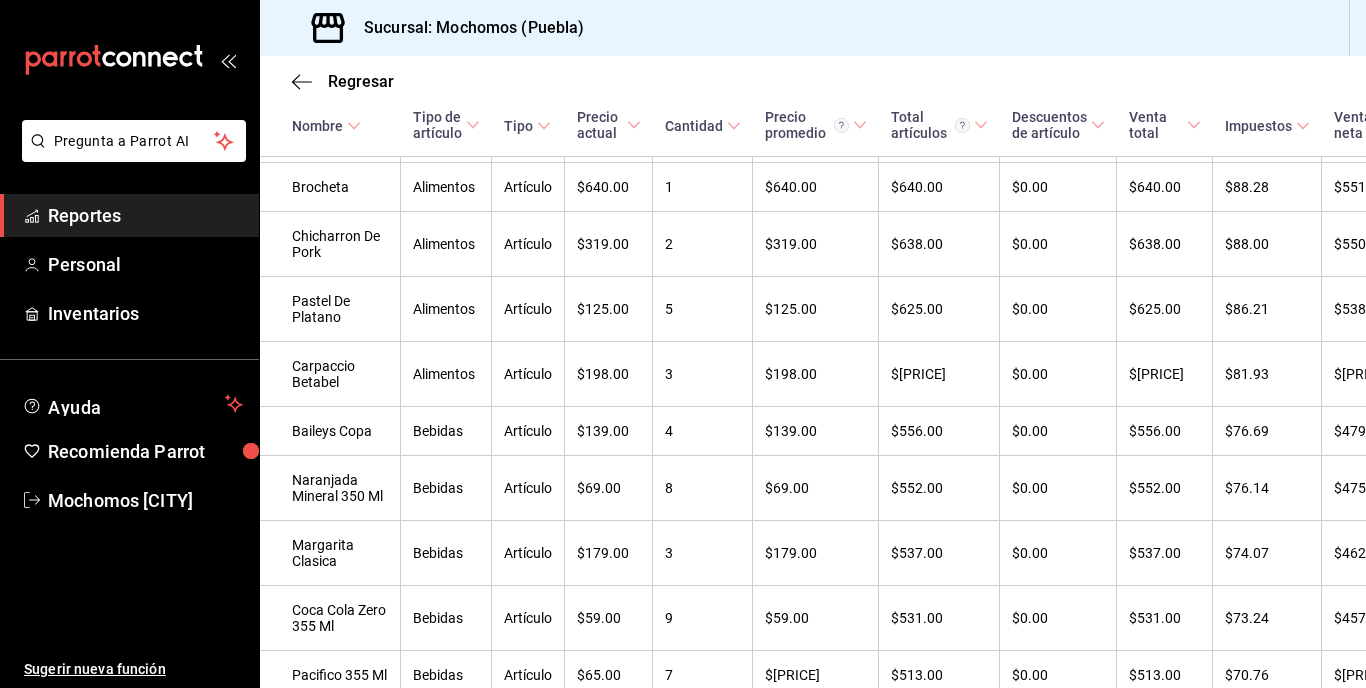 scroll, scrollTop: 6494, scrollLeft: 0, axis: vertical 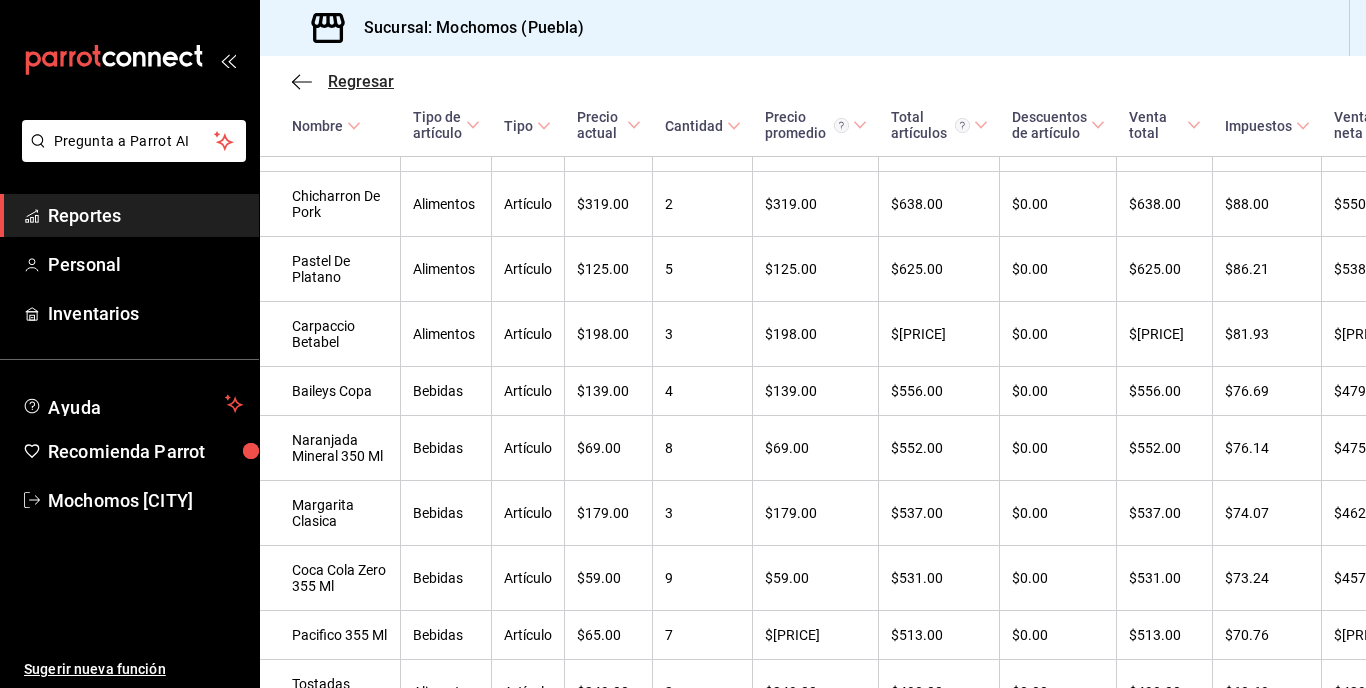 click 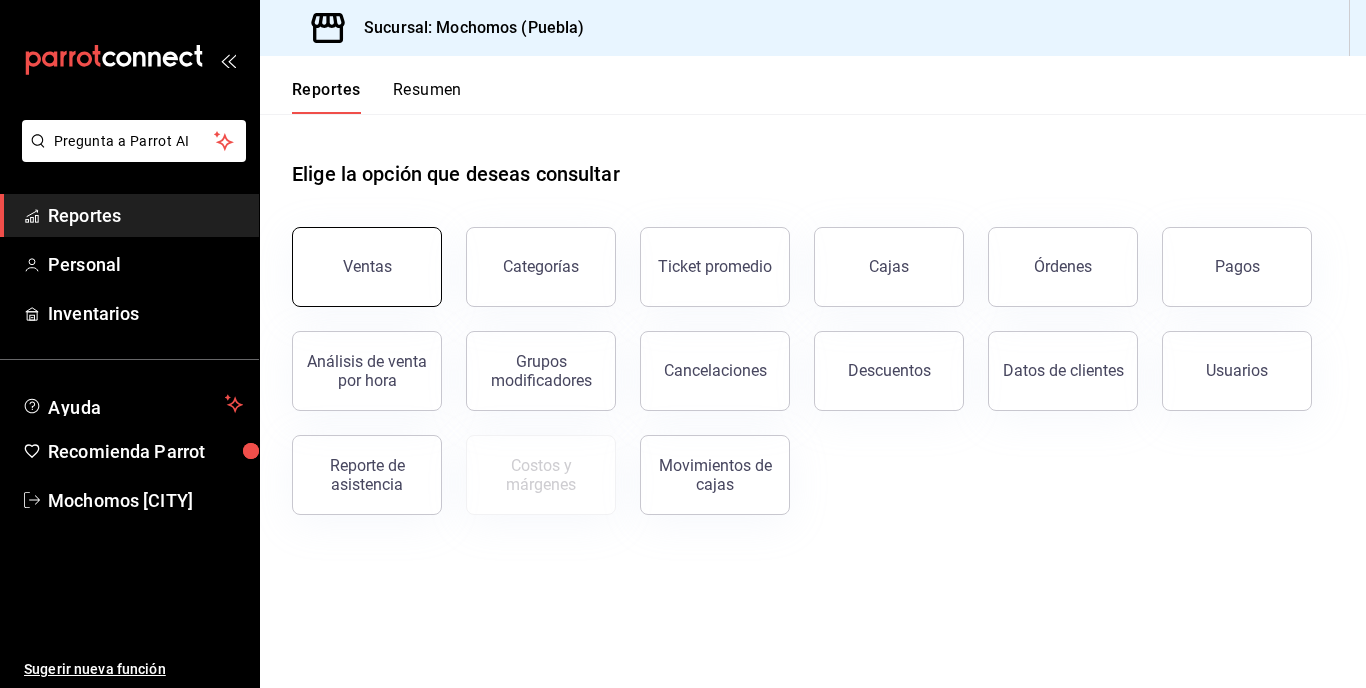 click on "Ventas" at bounding box center [367, 267] 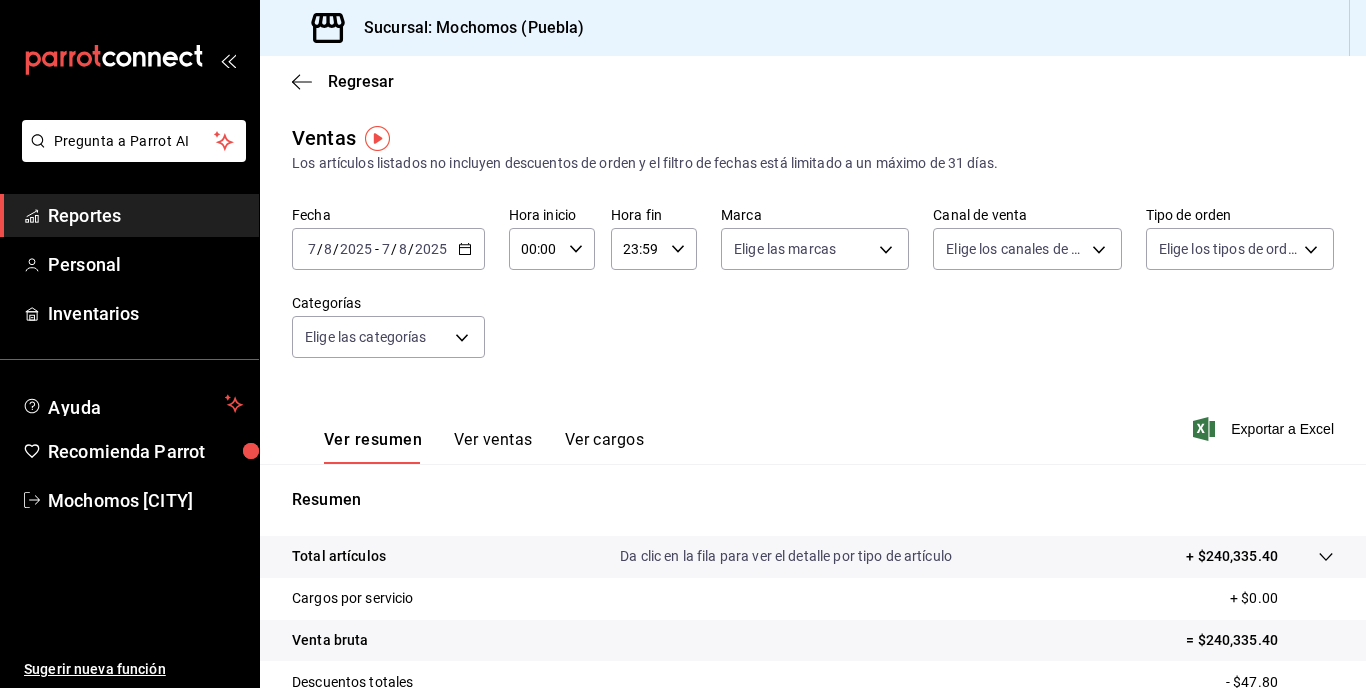 click 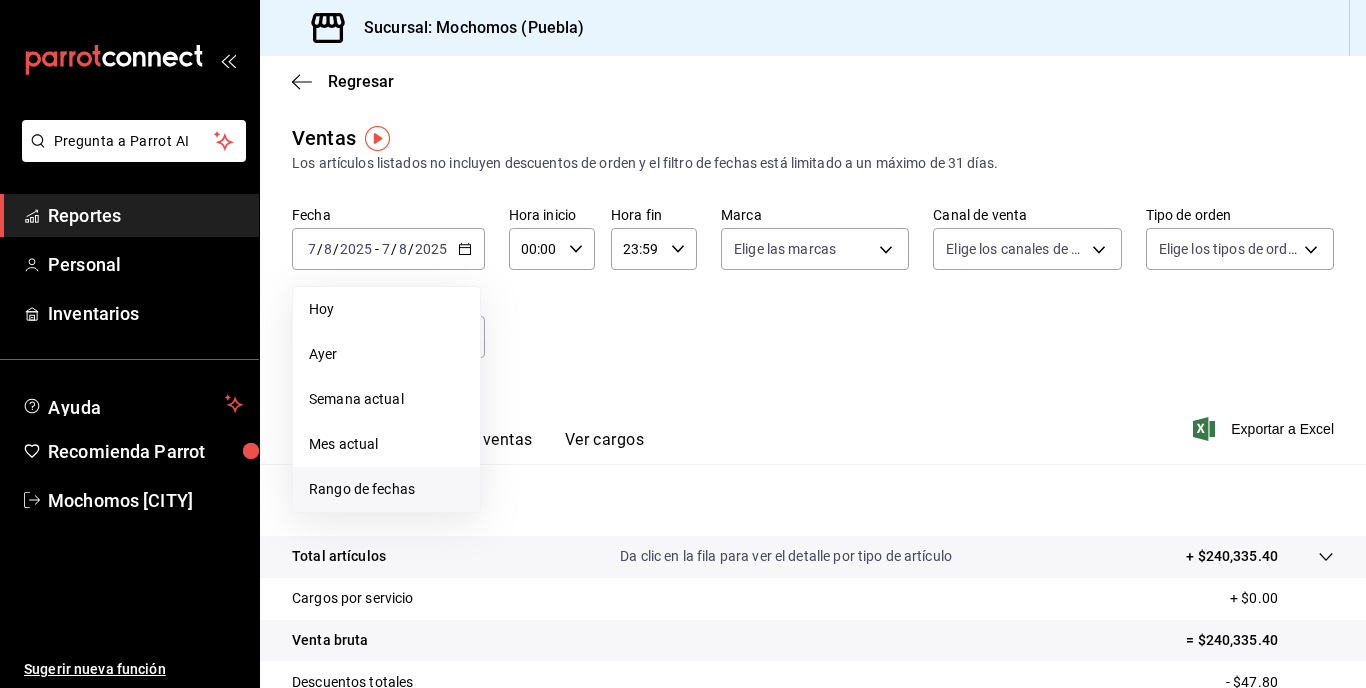click on "Rango de fechas" at bounding box center [386, 489] 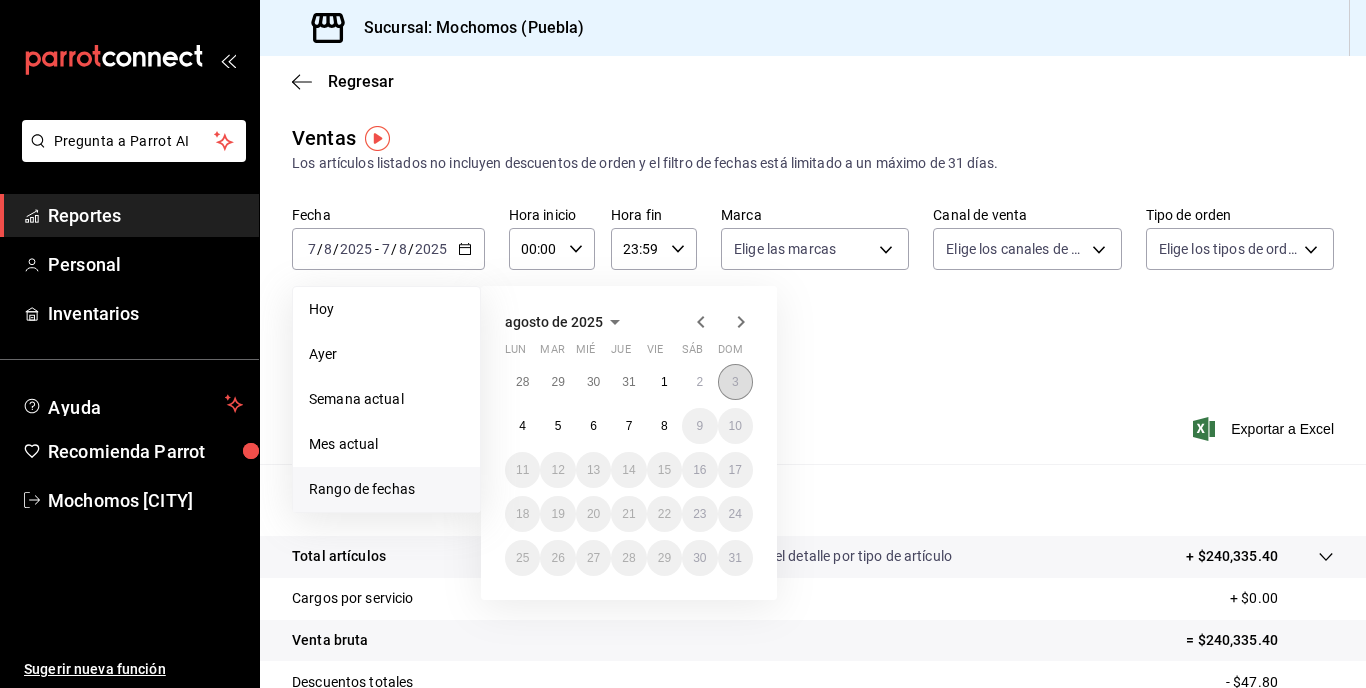 click on "3" at bounding box center (735, 382) 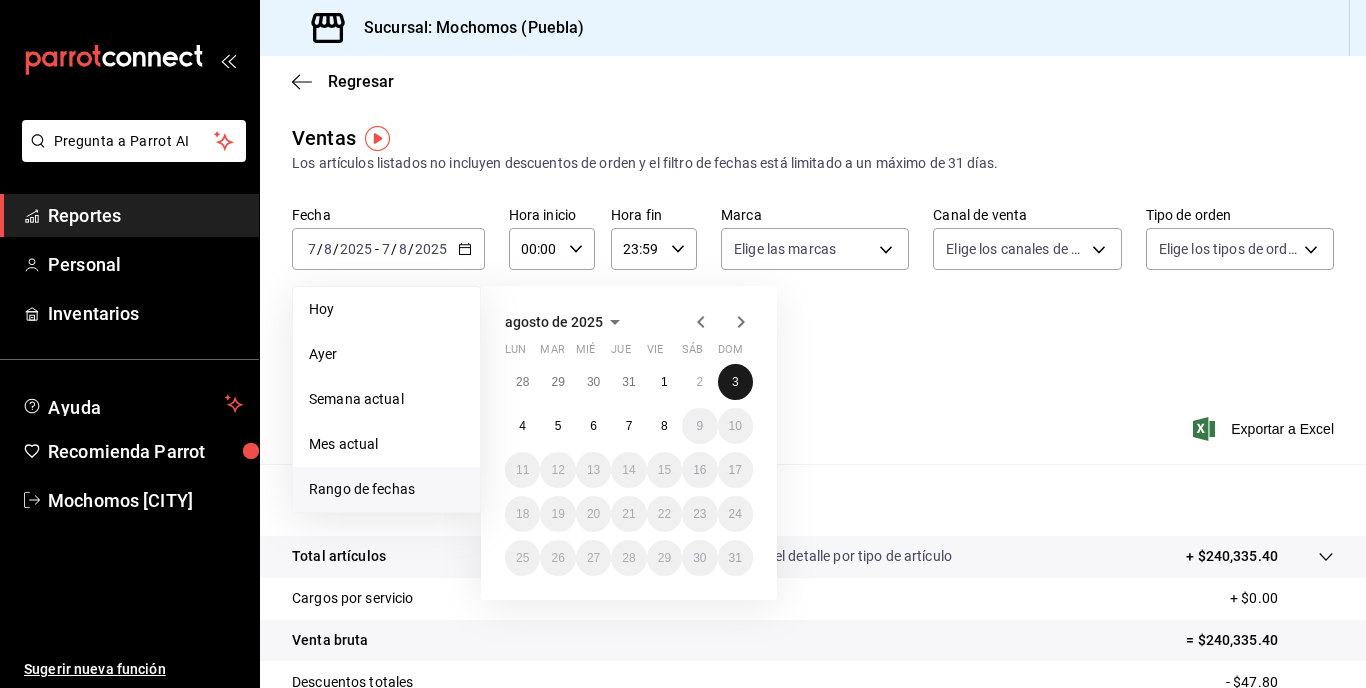 click on "3" at bounding box center (735, 382) 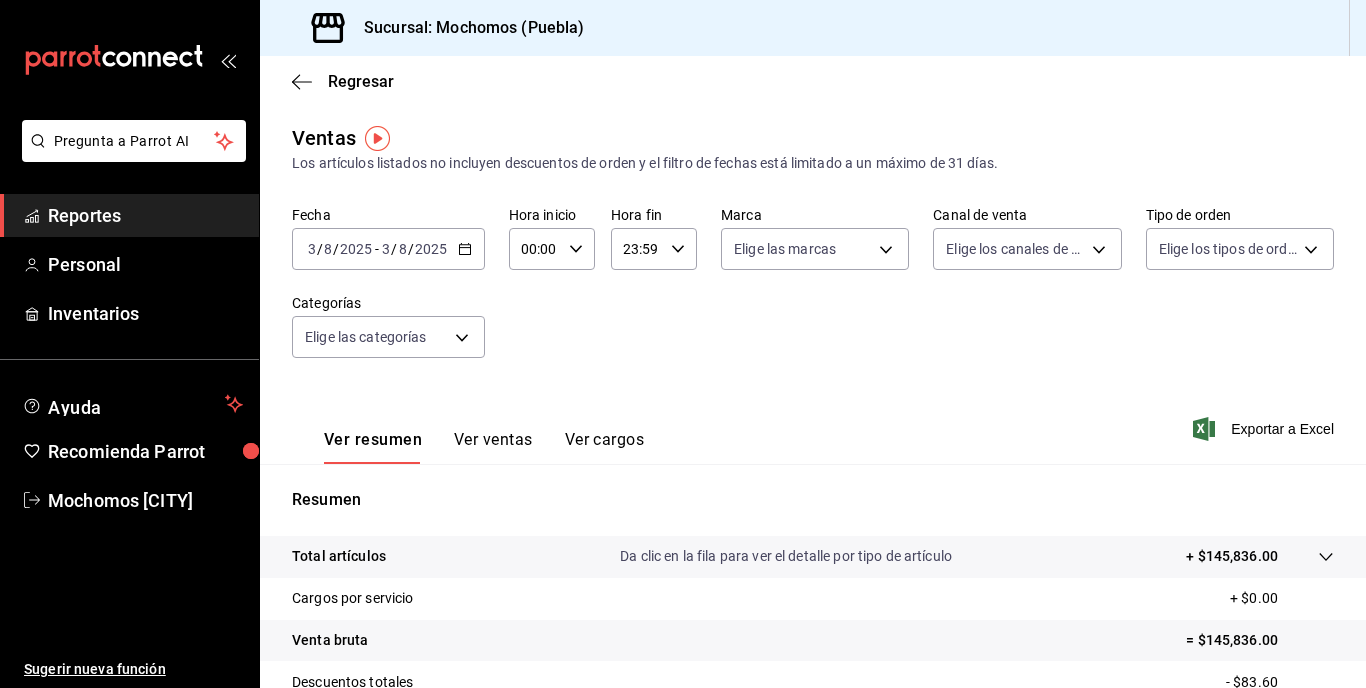 click on "Ver ventas" at bounding box center [493, 447] 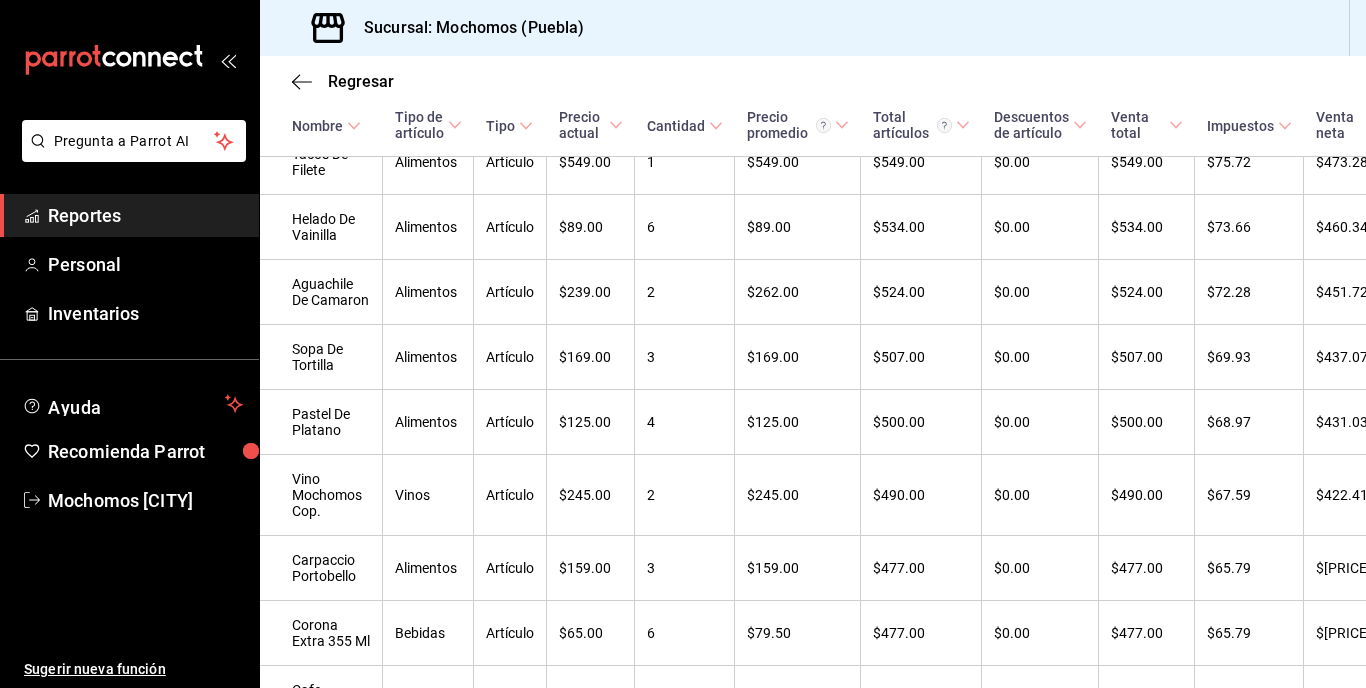 scroll, scrollTop: 4407, scrollLeft: 0, axis: vertical 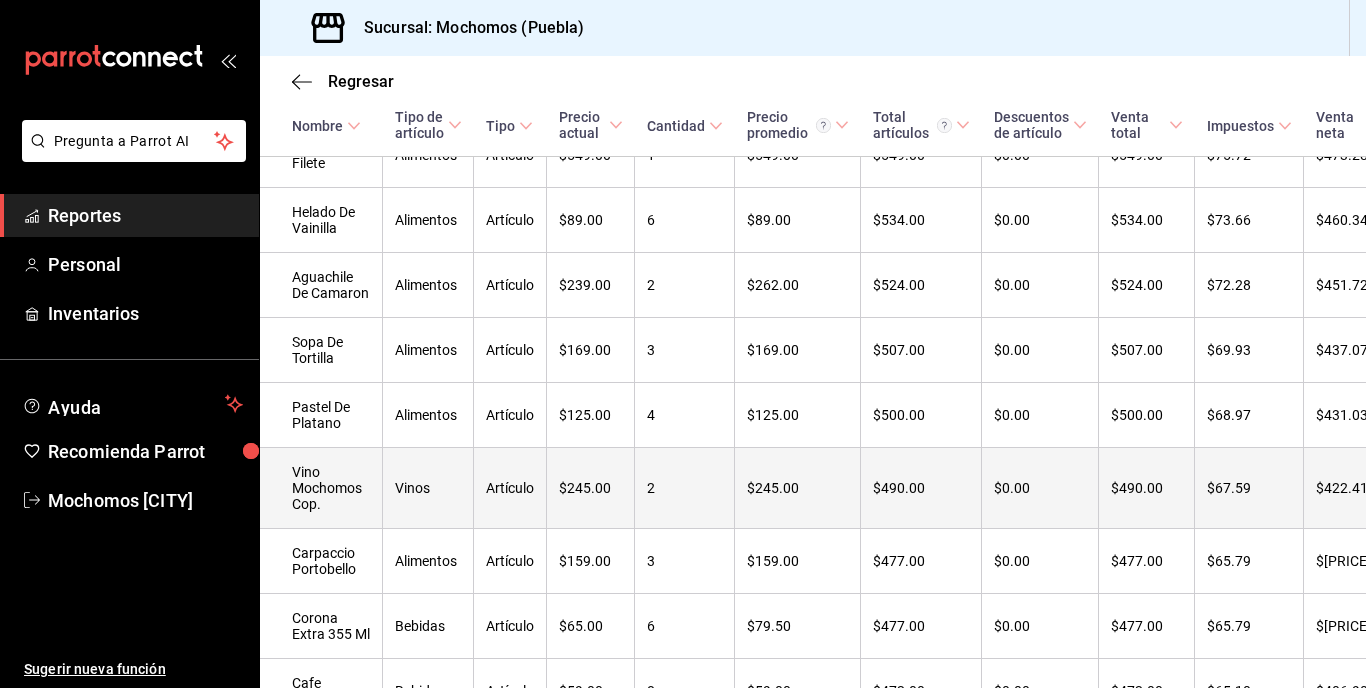 click on "$422.41" at bounding box center [1358, 488] 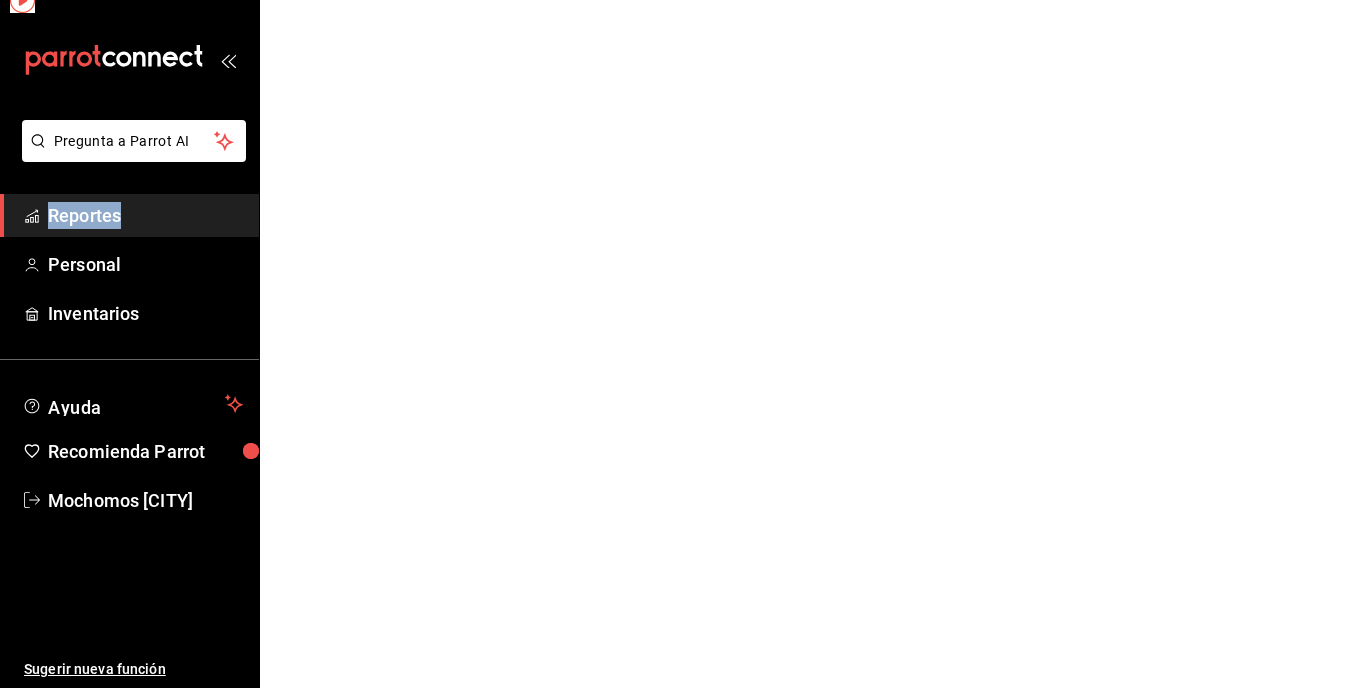 click on "Pregunta a Parrot AI Reportes   Personal   Inventarios   Ayuda Recomienda Parrot   Mochomos [CITY]   Sugerir nueva función   Pregunta a Parrot AI Reportes   Personal   Inventarios   Ayuda Recomienda Parrot   Mochomos [CITY]   Sugerir nueva función   GANA 1 MES GRATIS EN TU SUSCRIPCIÓN AQUÍ ¿Recuerdas cómo empezó tu restaurante?
Hoy puedes ayudar a un colega a tener el mismo cambio que tú viviste.
Recomienda Parrot directamente desde tu Portal Administrador.
Es fácil y rápido.
🎁 Por cada restaurante que se una, ganas 1 mes gratis. Ver video tutorial Ir a video Visitar centro de ayuda ([PHONE]) [EMAIL] Visitar centro de ayuda ([PHONE]) [EMAIL]" at bounding box center [683, 0] 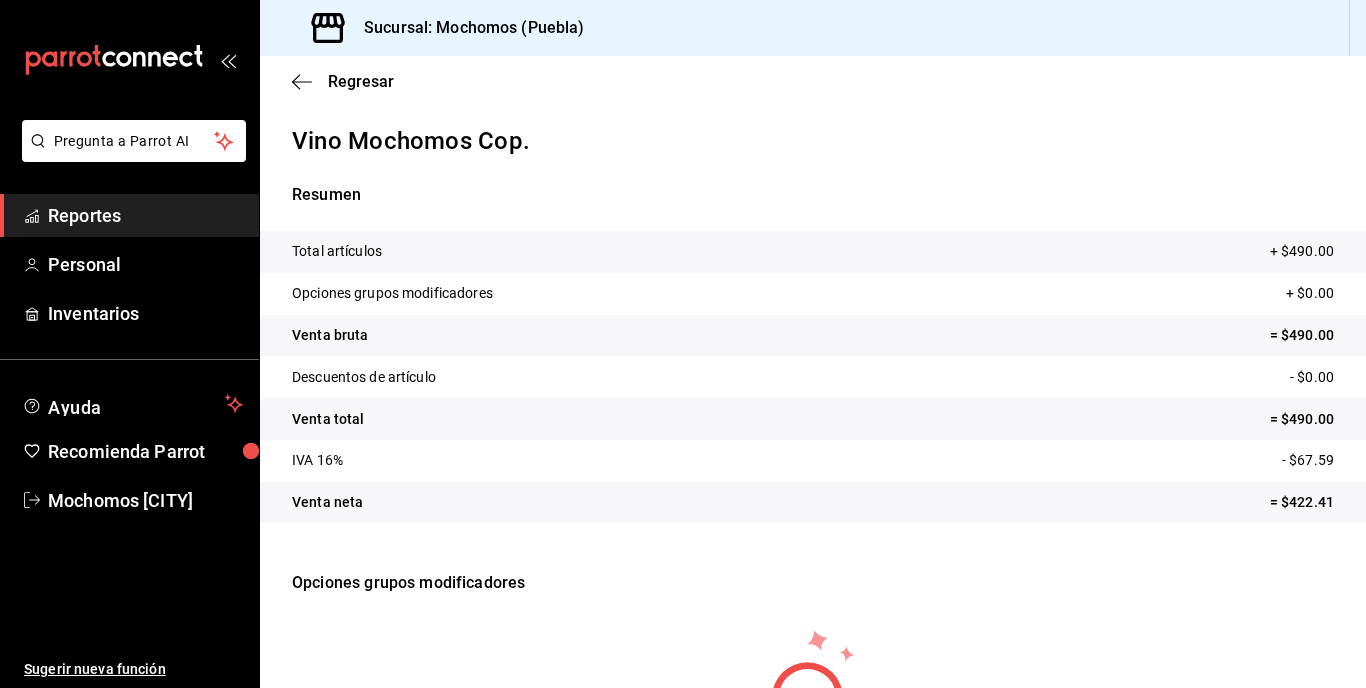 click on "Regresar" at bounding box center (813, 81) 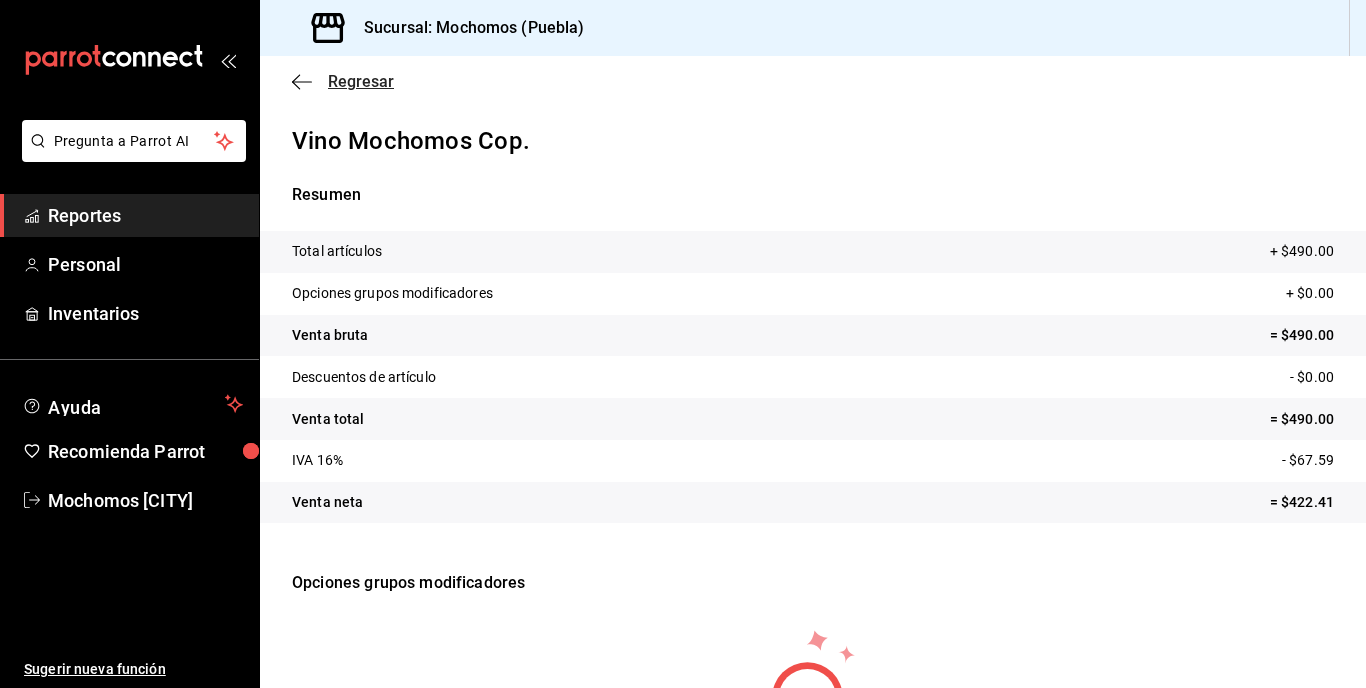 click 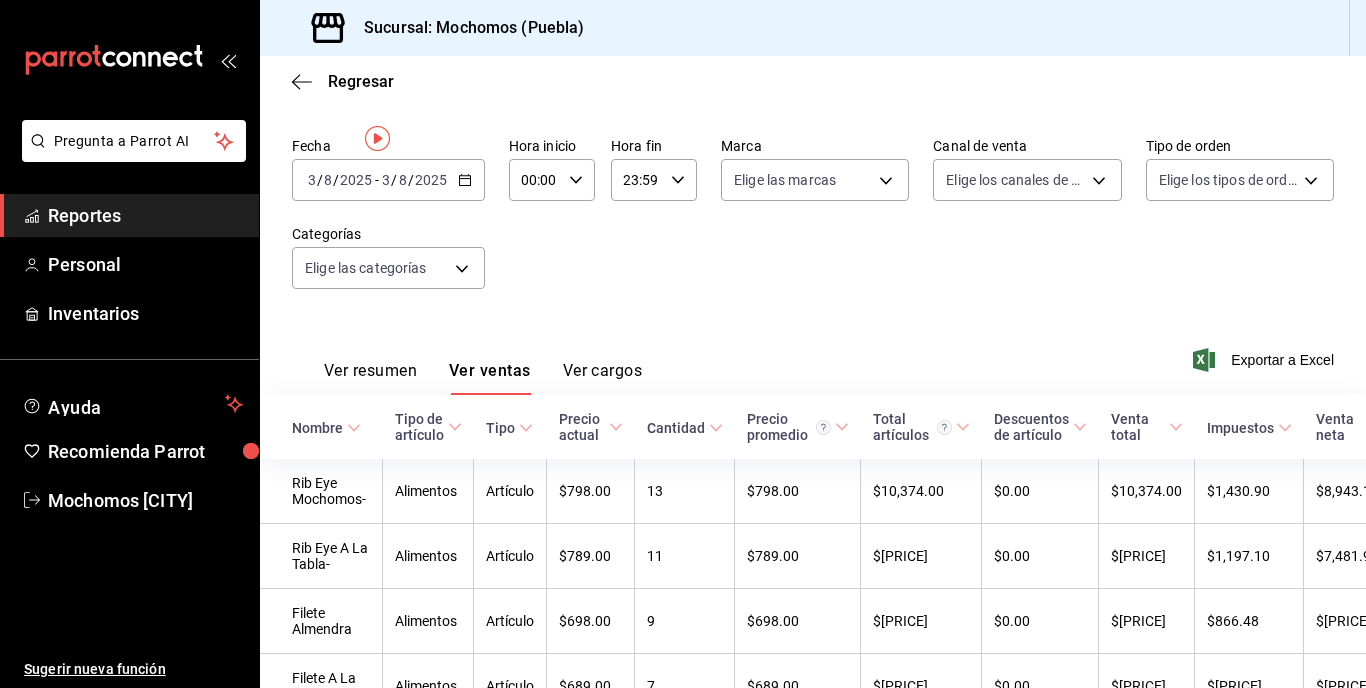 scroll, scrollTop: 0, scrollLeft: 0, axis: both 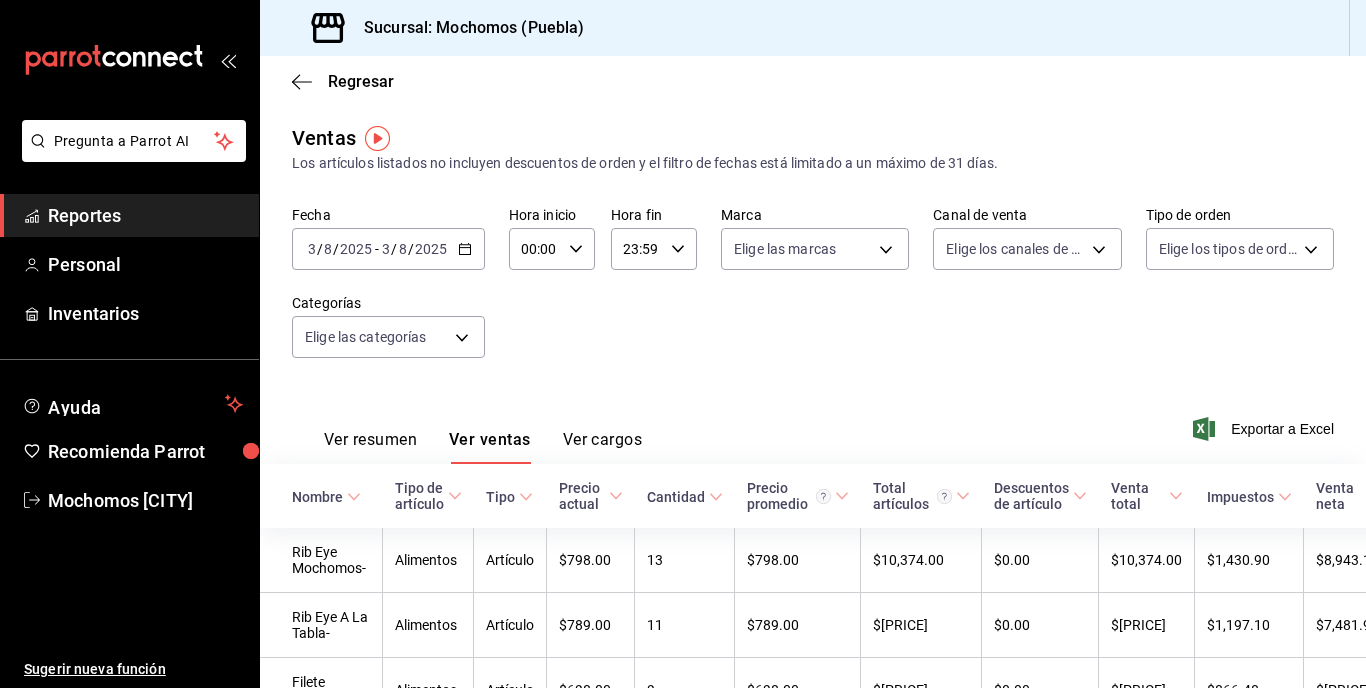 click on "Regresar" at bounding box center (813, 81) 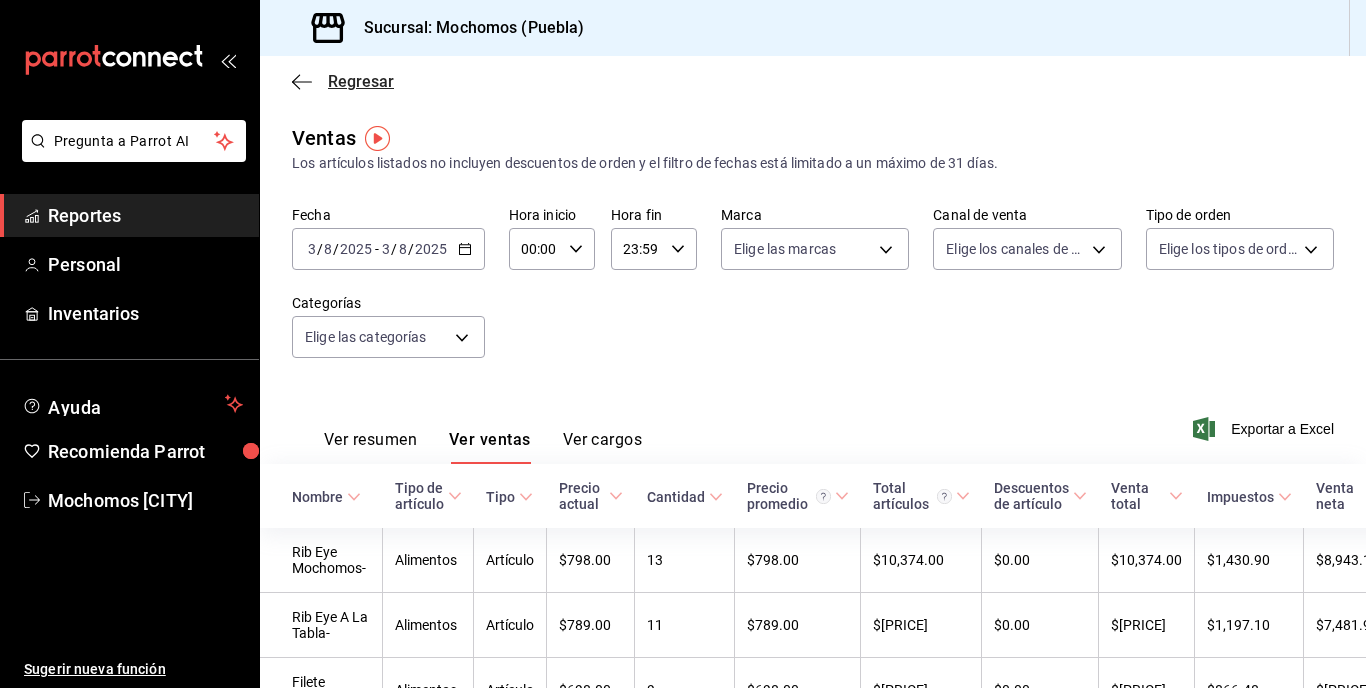 click 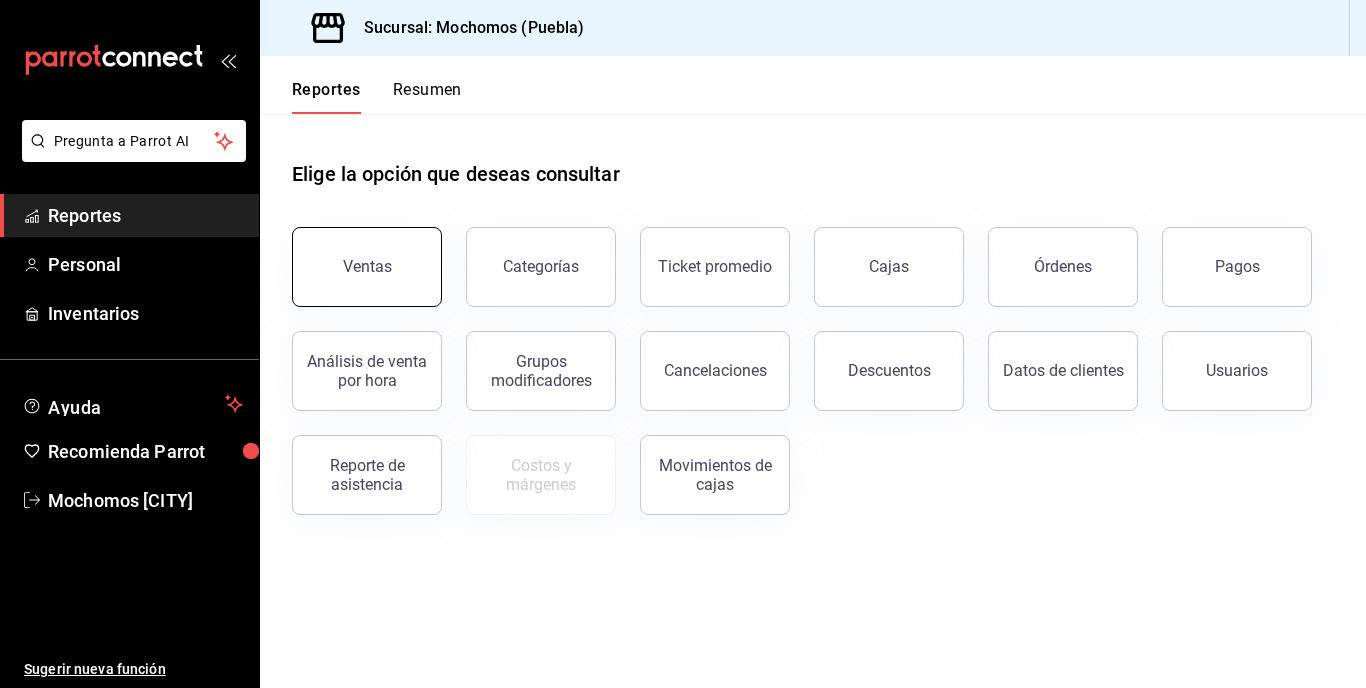 click on "Ventas" at bounding box center (367, 266) 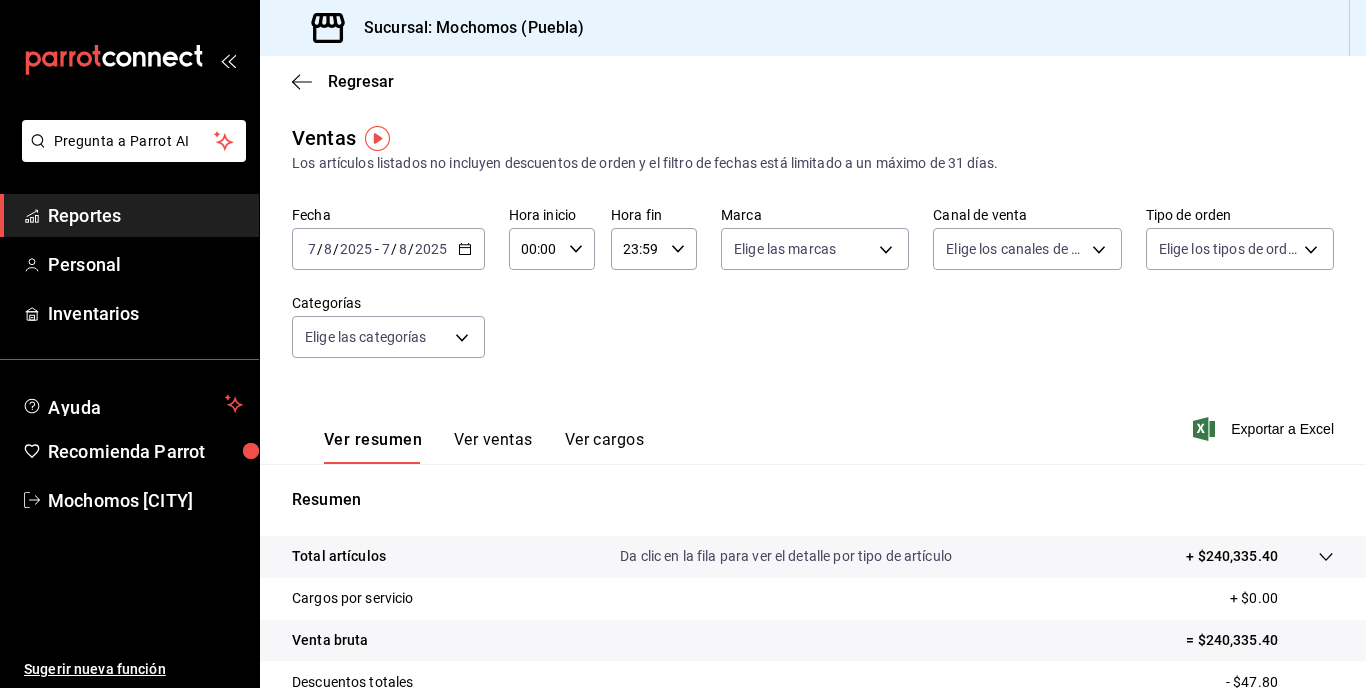 click 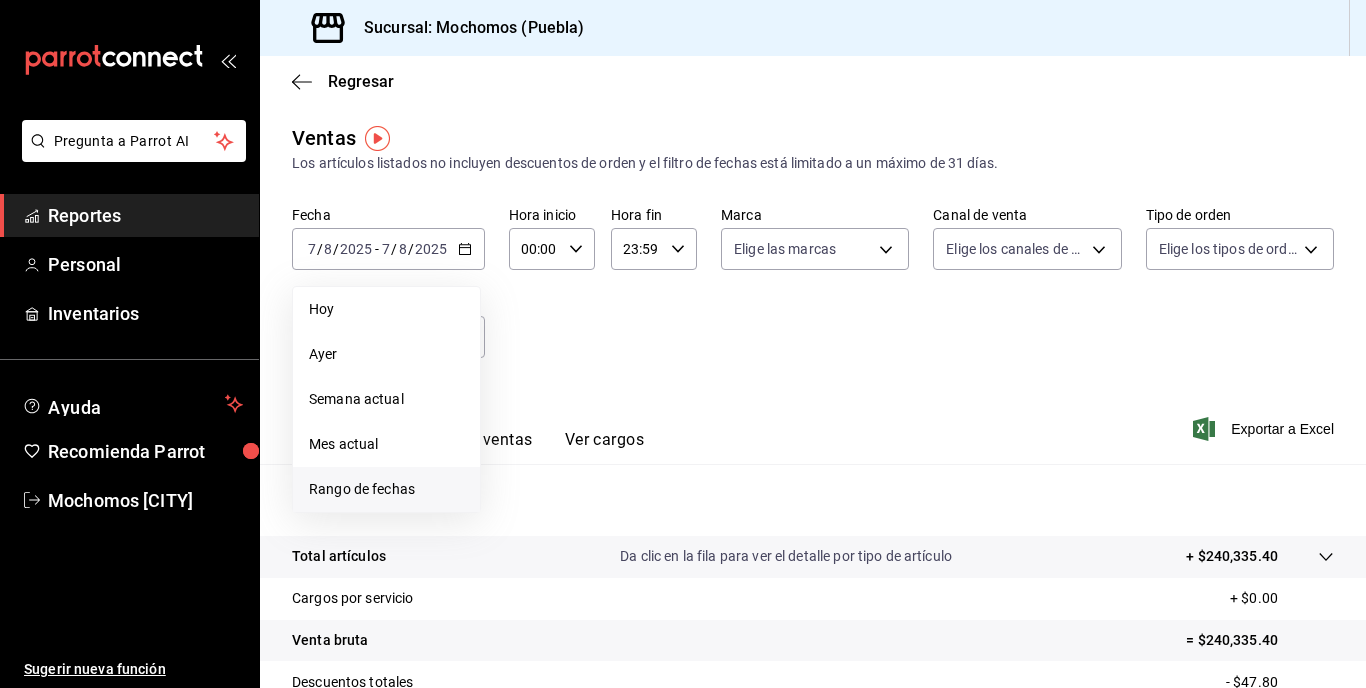 click on "Rango de fechas" at bounding box center [386, 489] 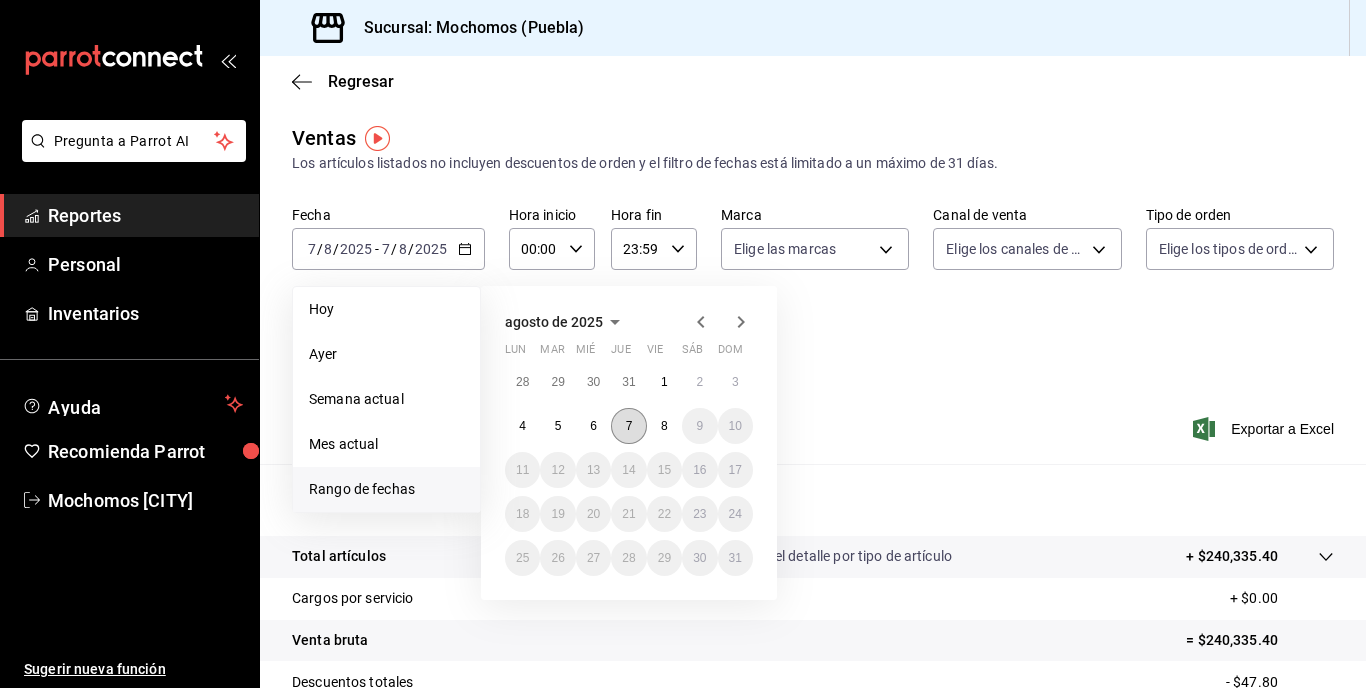 click on "7" at bounding box center (629, 426) 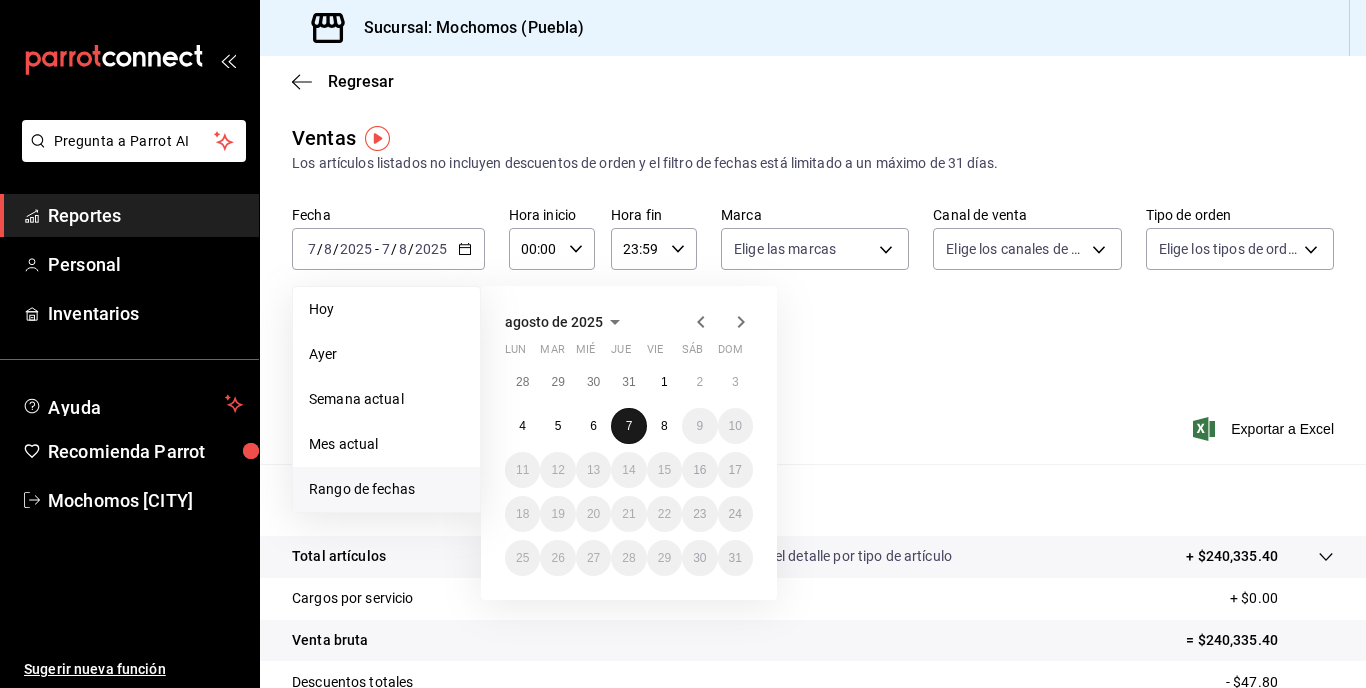 click on "7" at bounding box center (629, 426) 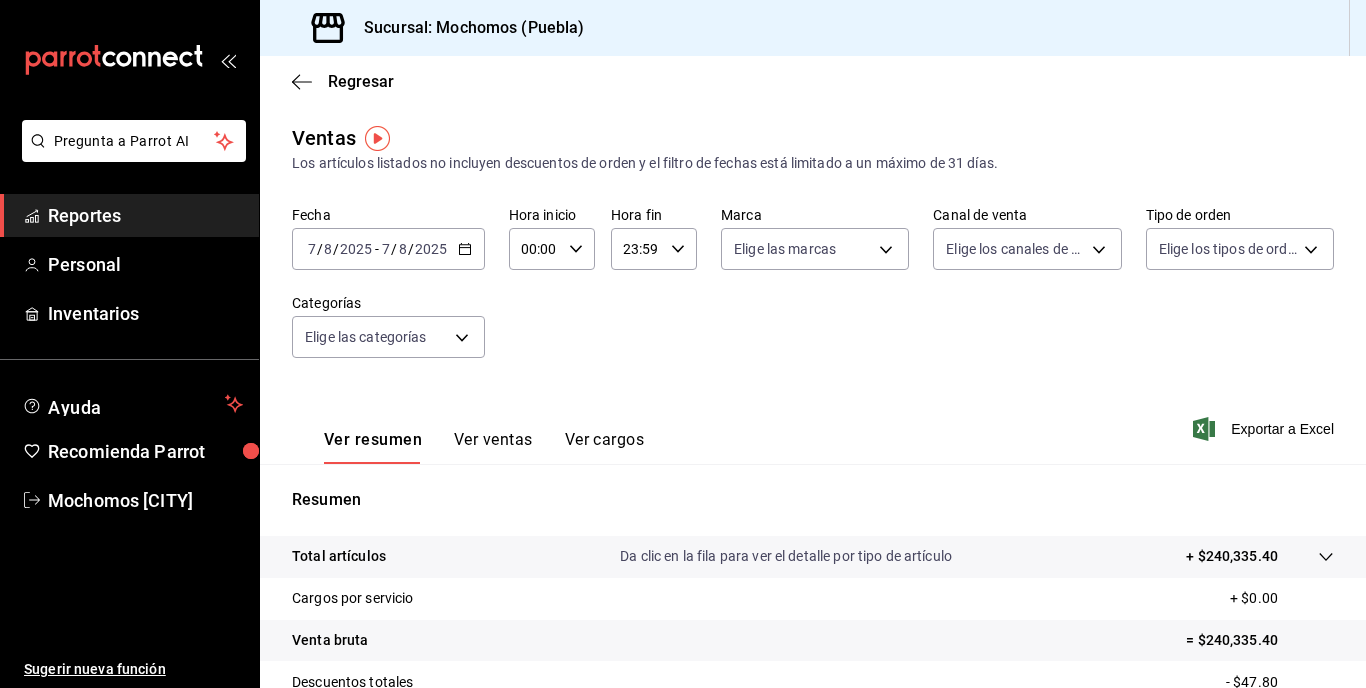 click on "Ver ventas" at bounding box center [493, 447] 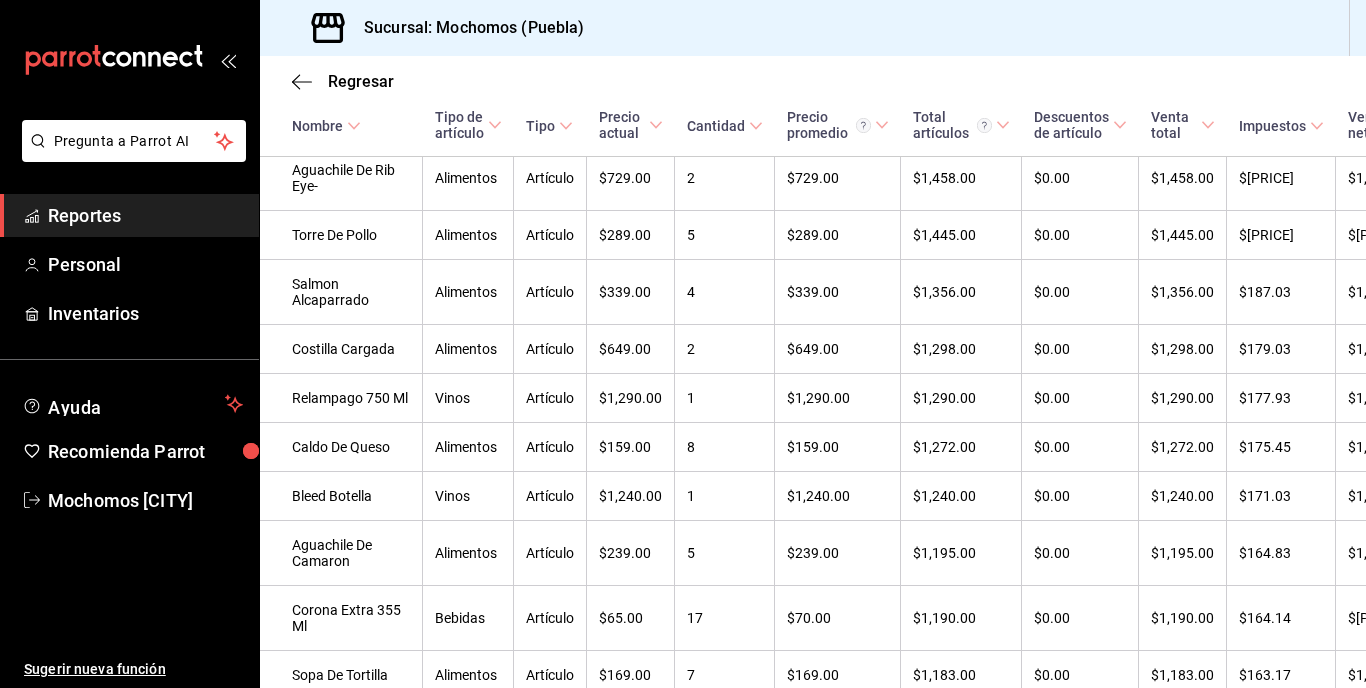 scroll, scrollTop: 3072, scrollLeft: 0, axis: vertical 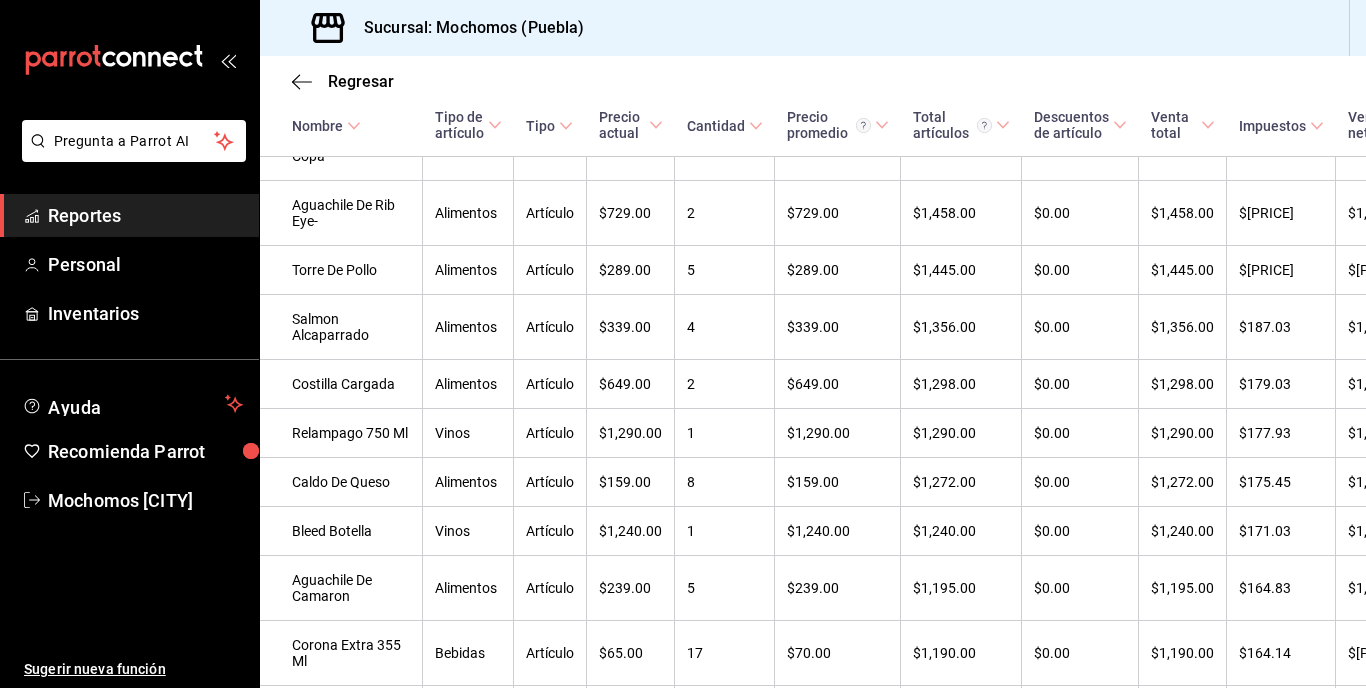 click on "Regresar" at bounding box center (813, 81) 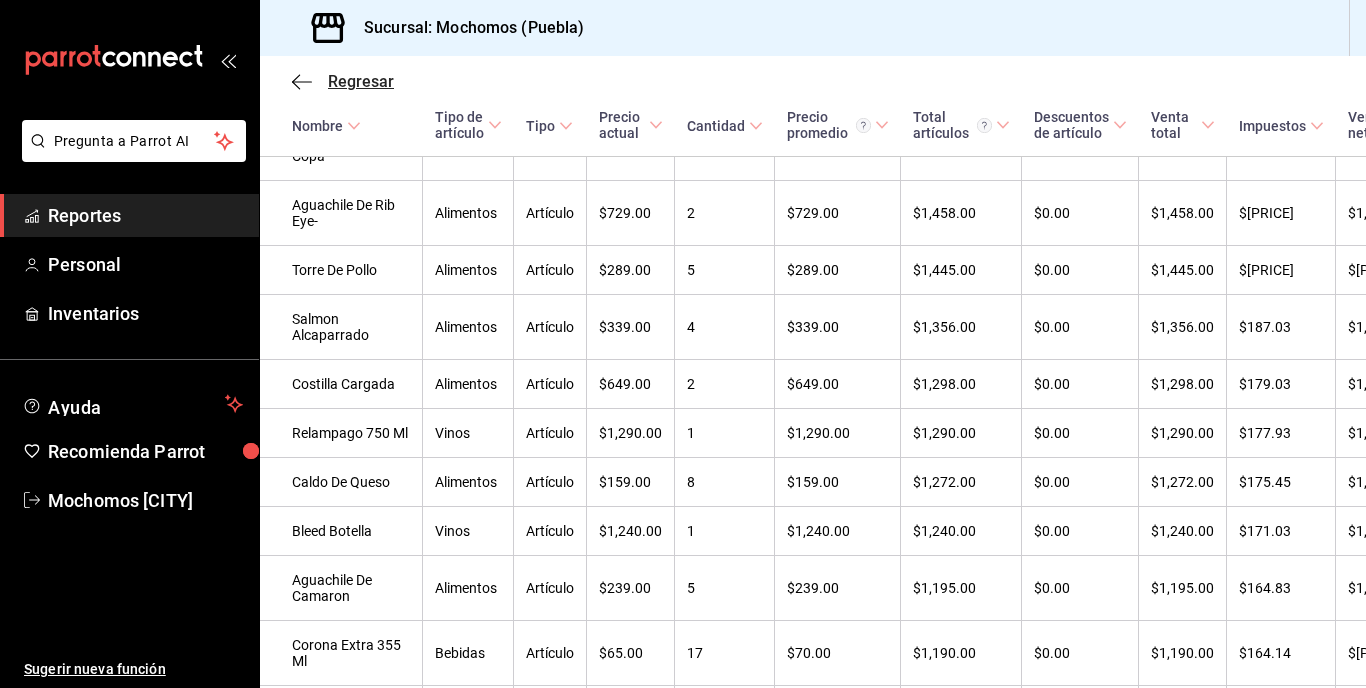 click 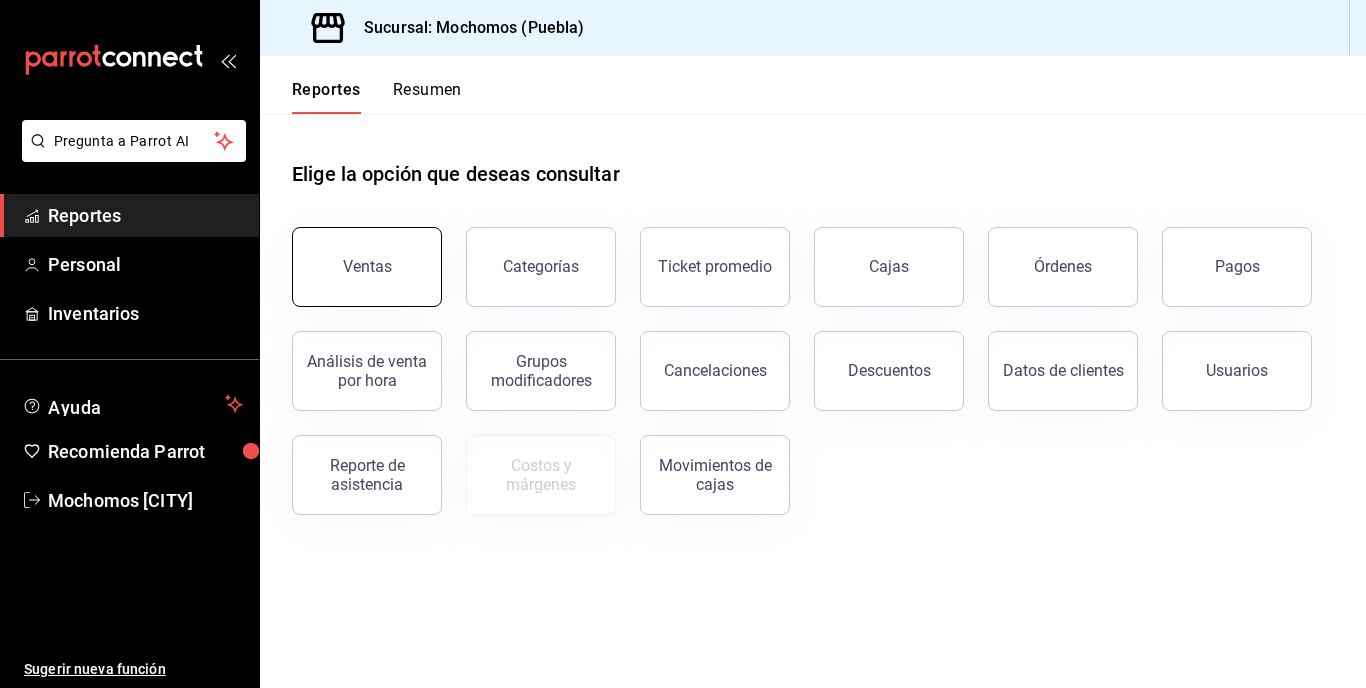 click on "Ventas" at bounding box center [367, 266] 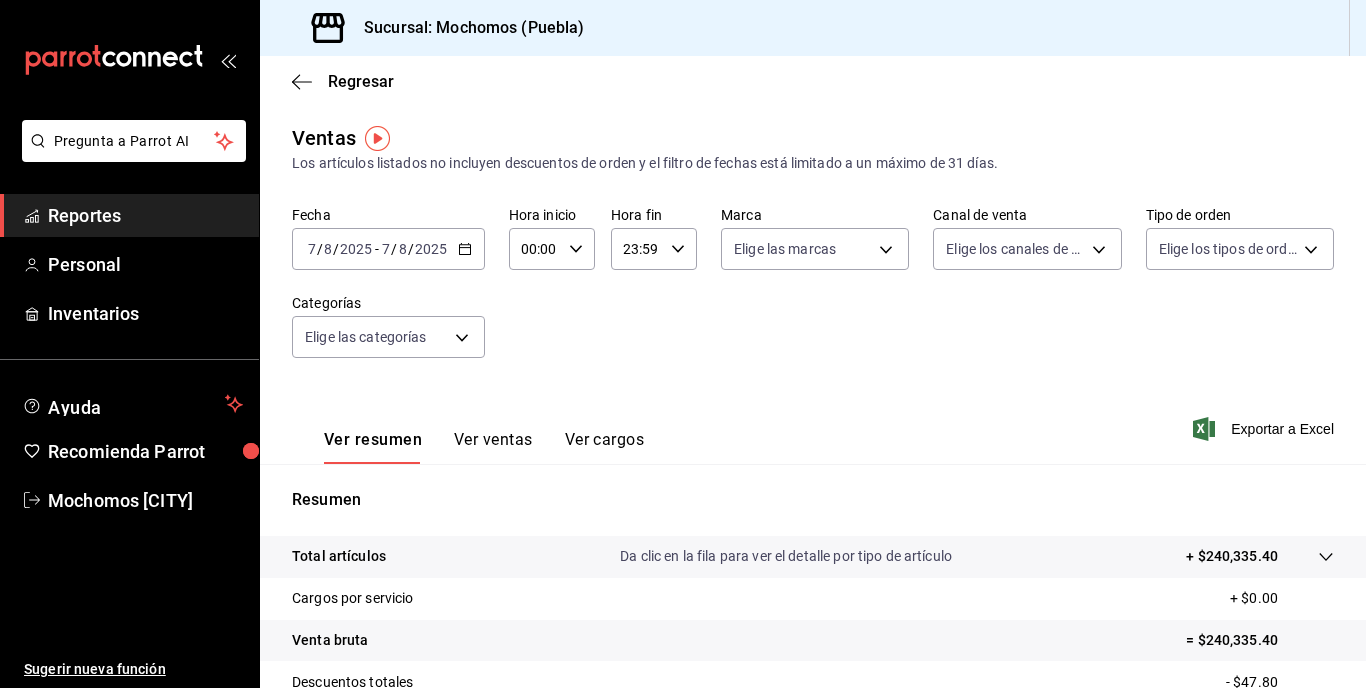 click on "2025-08-07 7 / 8 / 2025 - 2025-08-07 7 / 8 / 2025" at bounding box center [388, 249] 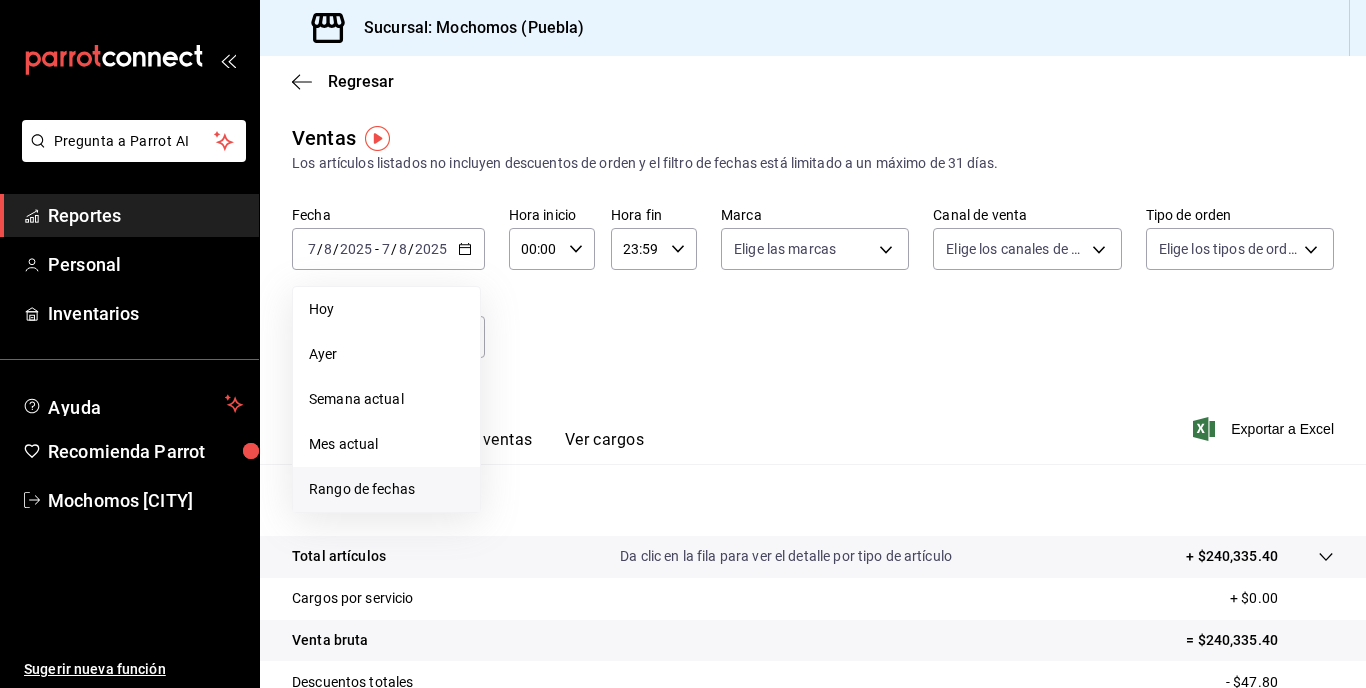 click on "Rango de fechas" at bounding box center [386, 489] 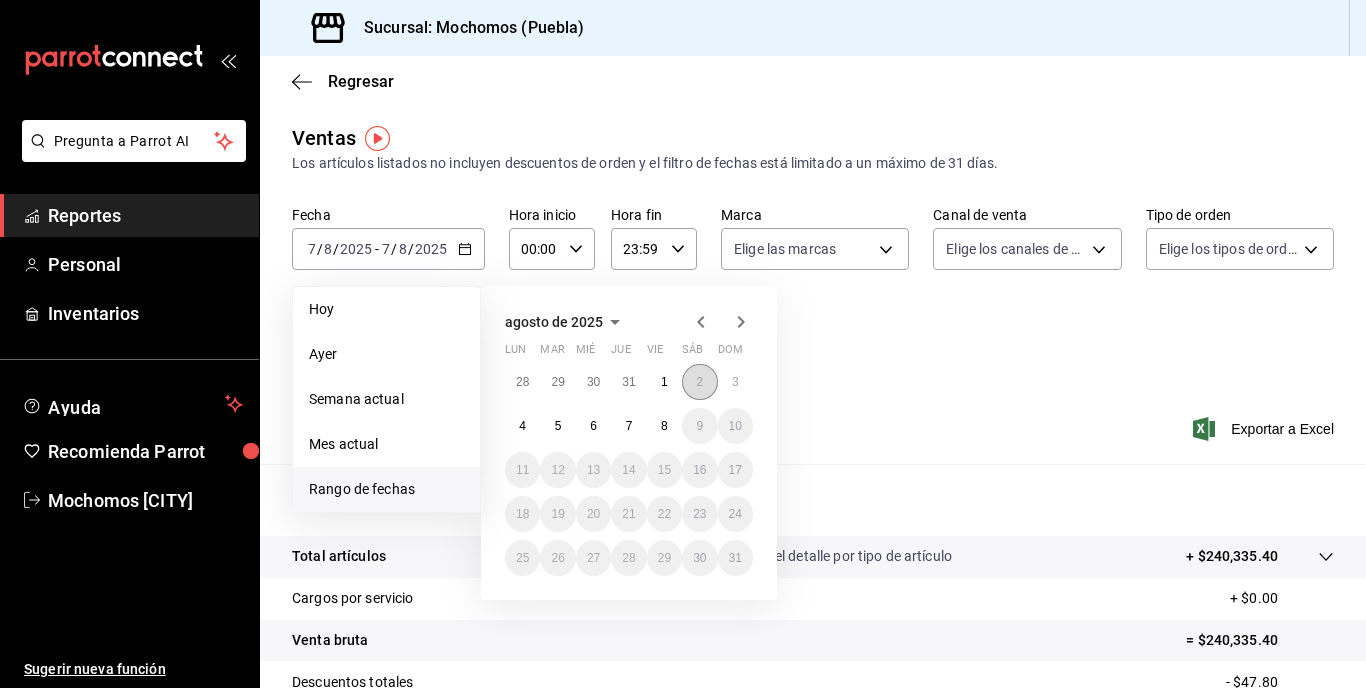 click on "2" at bounding box center [699, 382] 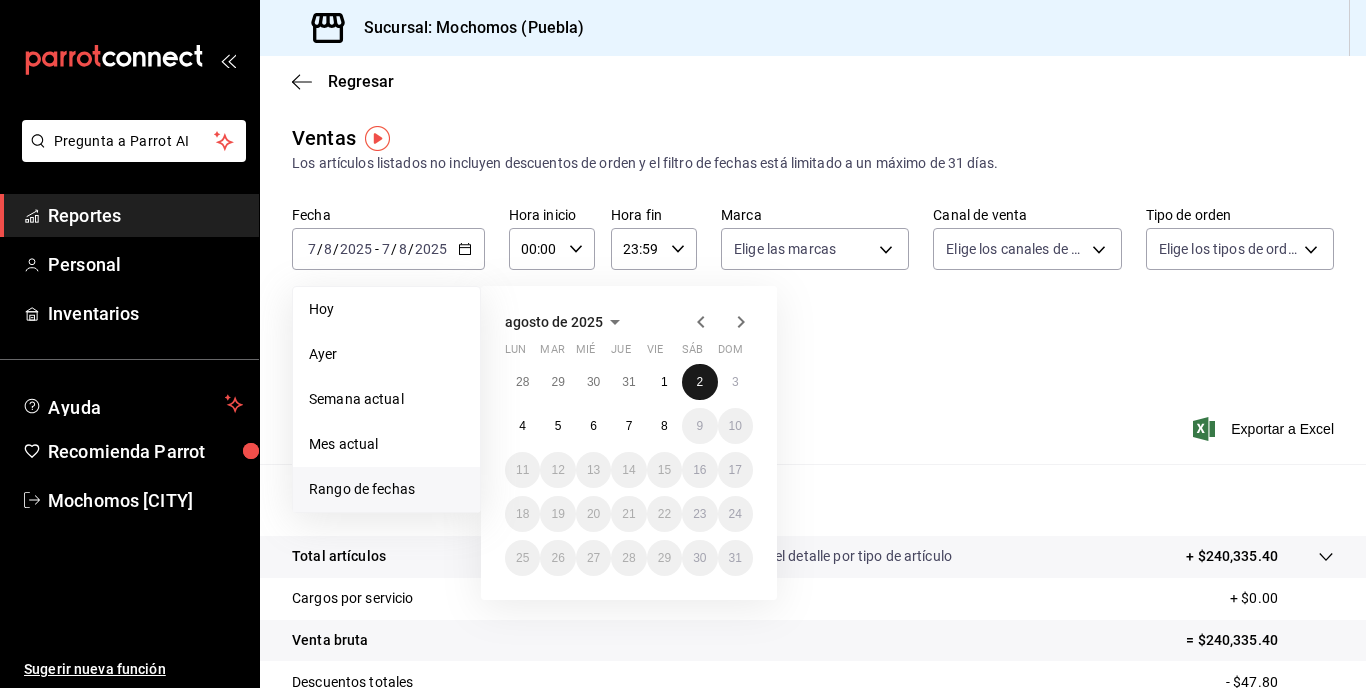 click on "2" at bounding box center (699, 382) 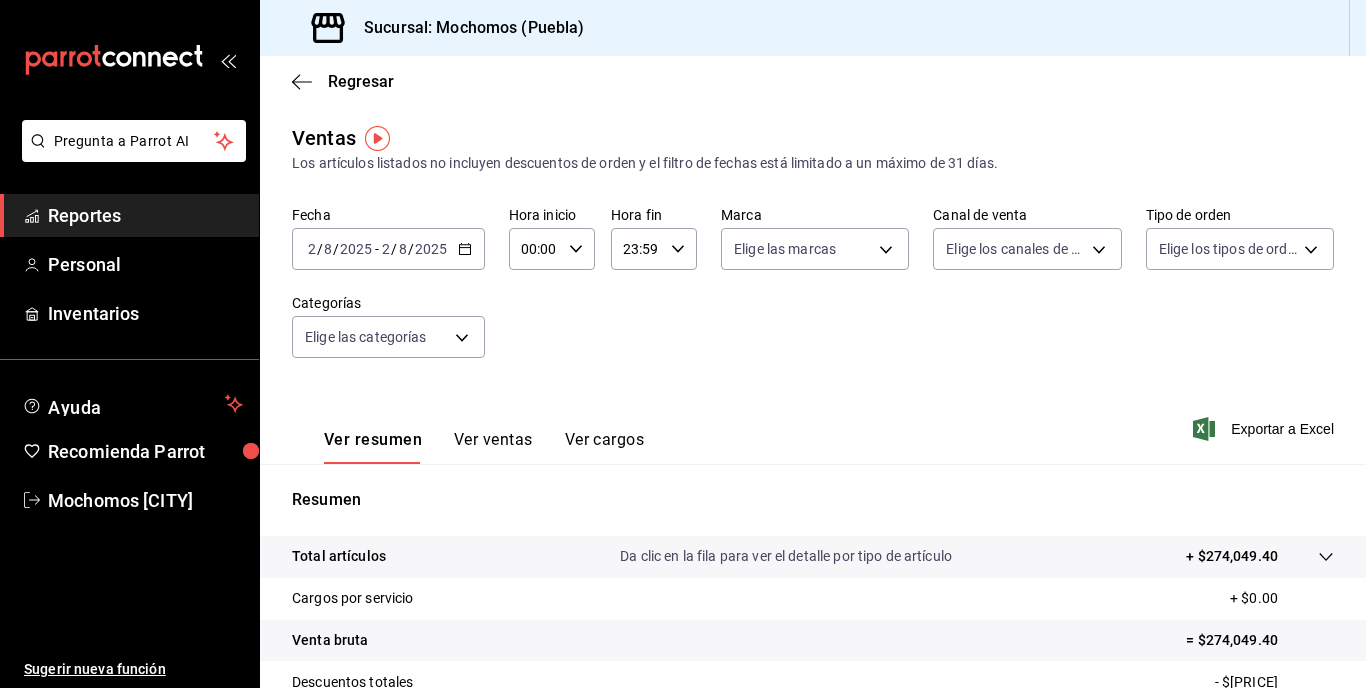click on "Ver ventas" at bounding box center [493, 447] 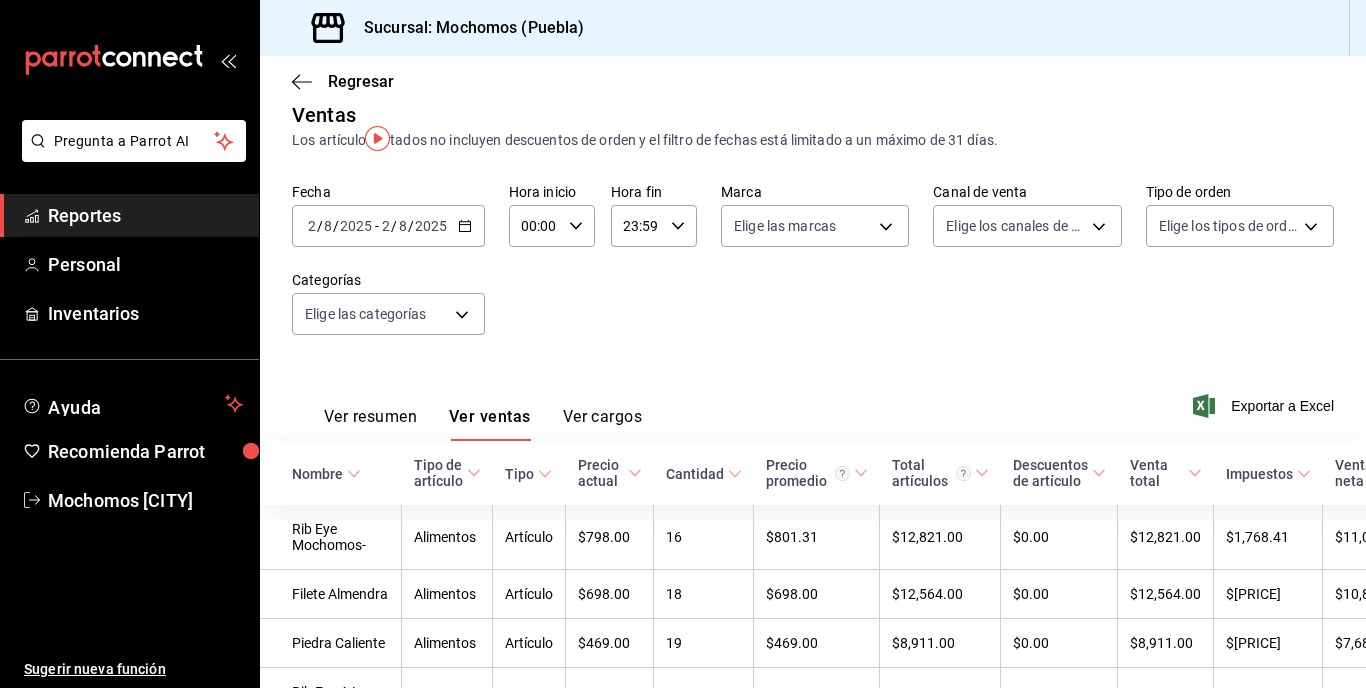 scroll, scrollTop: 0, scrollLeft: 0, axis: both 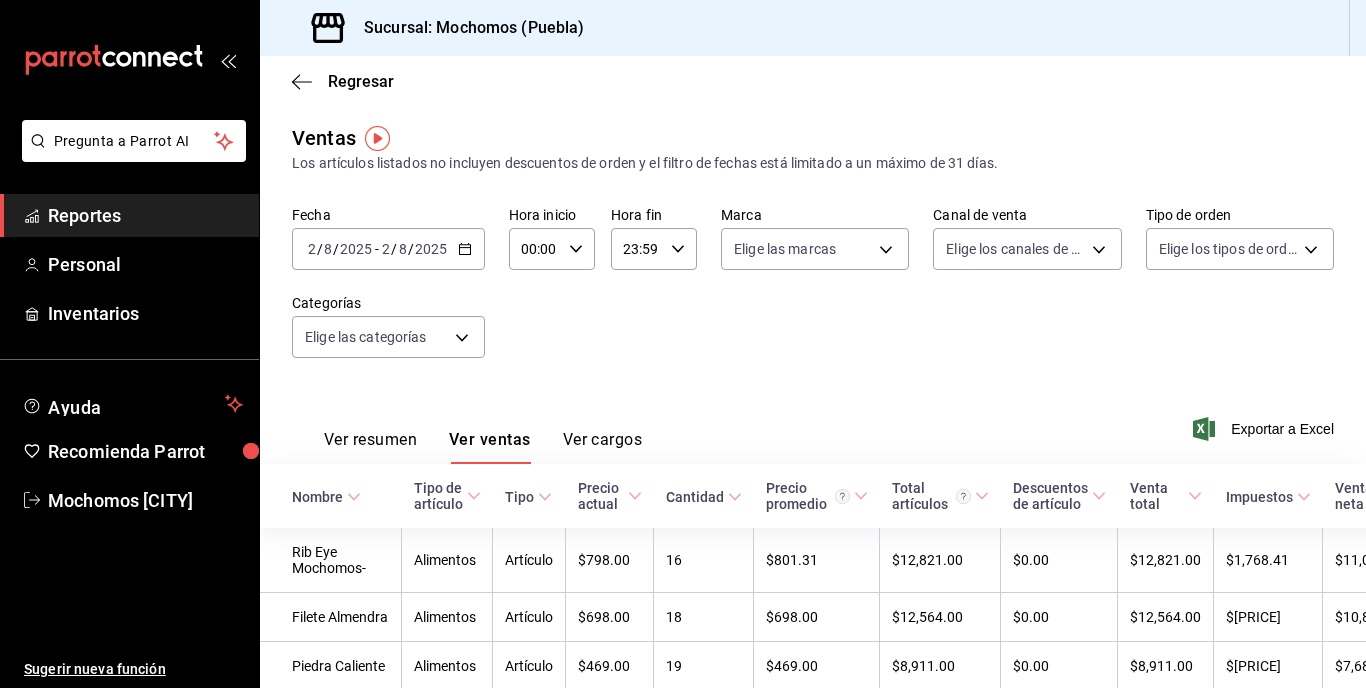 click on "00:00 Hora inicio" at bounding box center [552, 249] 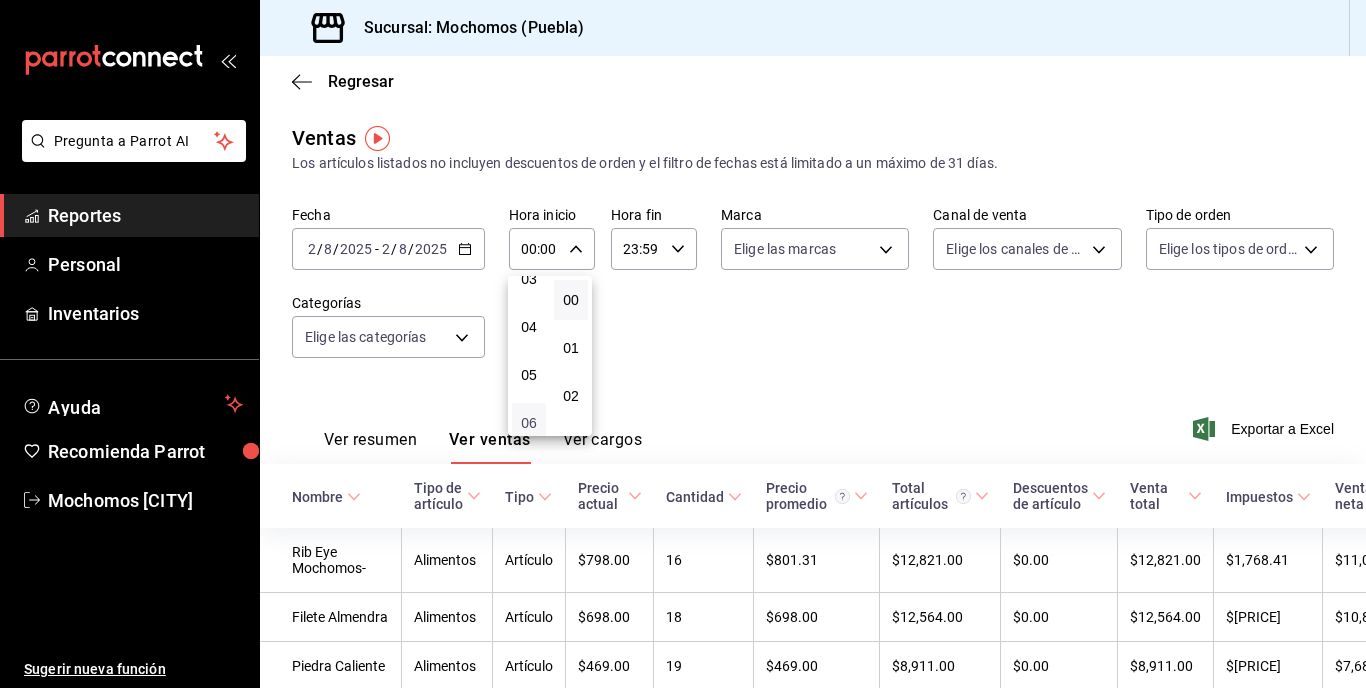 scroll, scrollTop: 200, scrollLeft: 0, axis: vertical 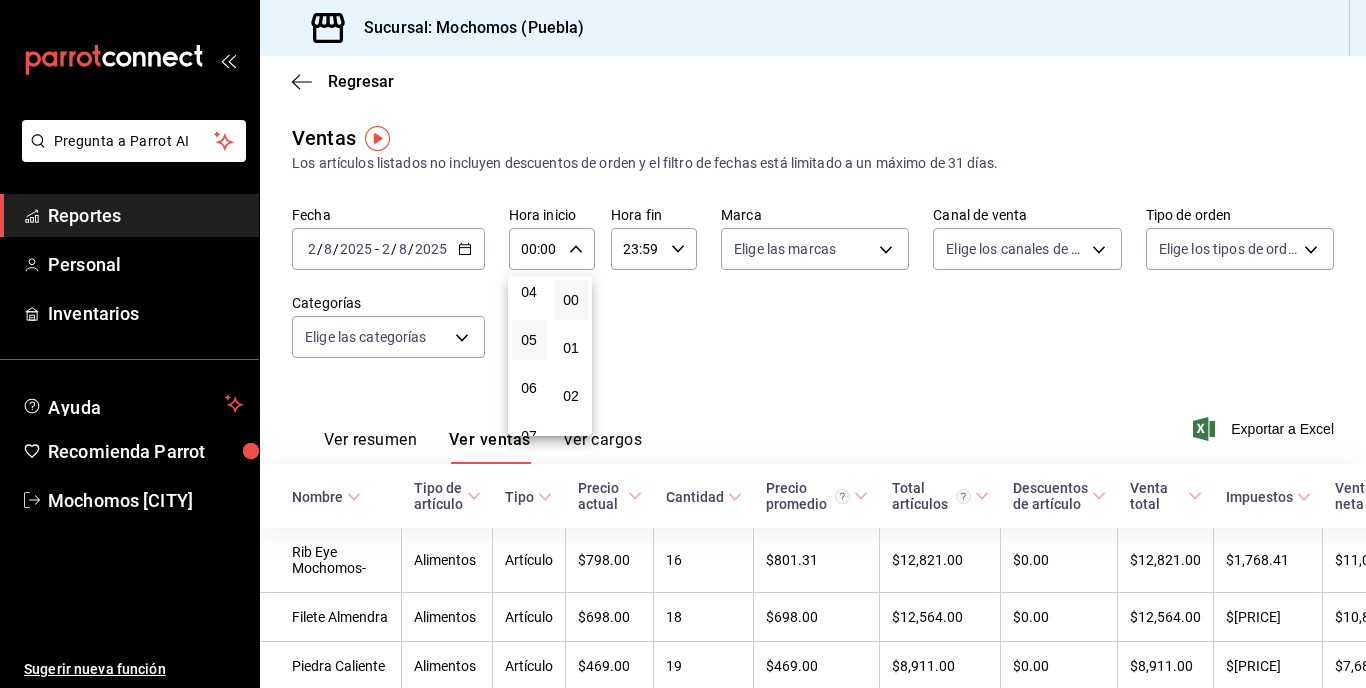click on "05" at bounding box center (529, 340) 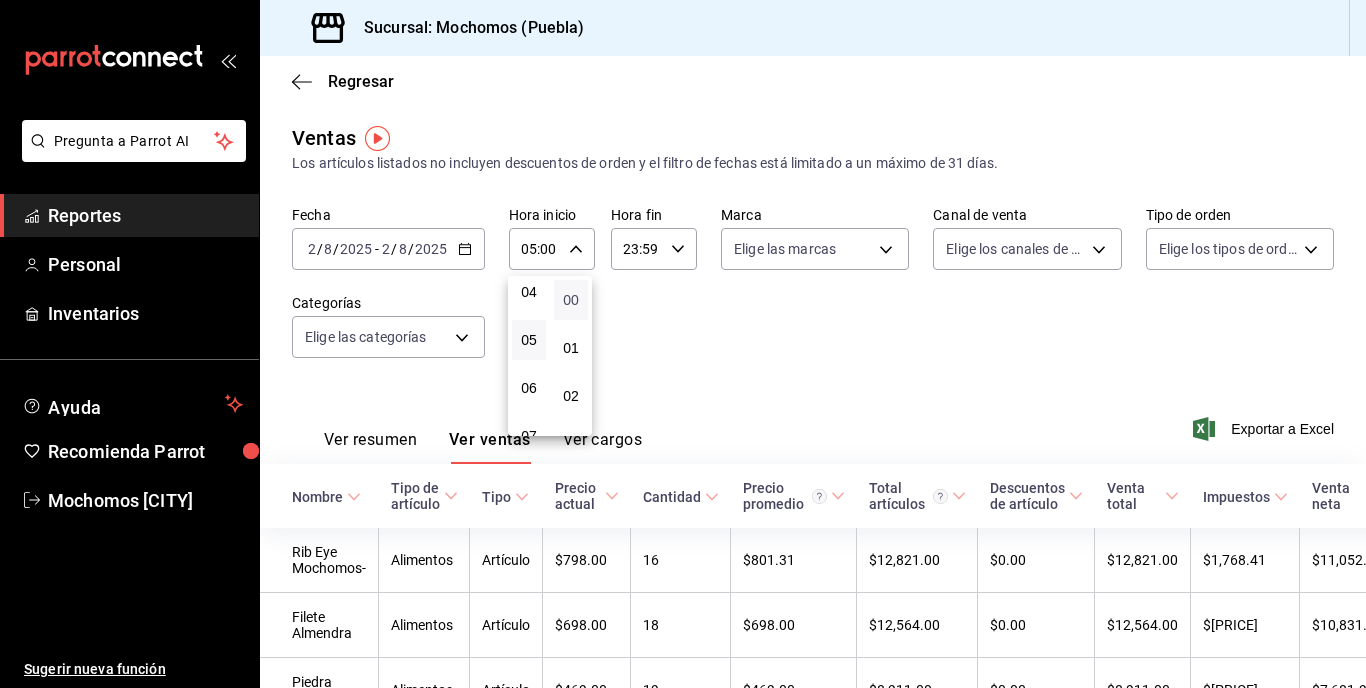 click on "00" at bounding box center (571, 300) 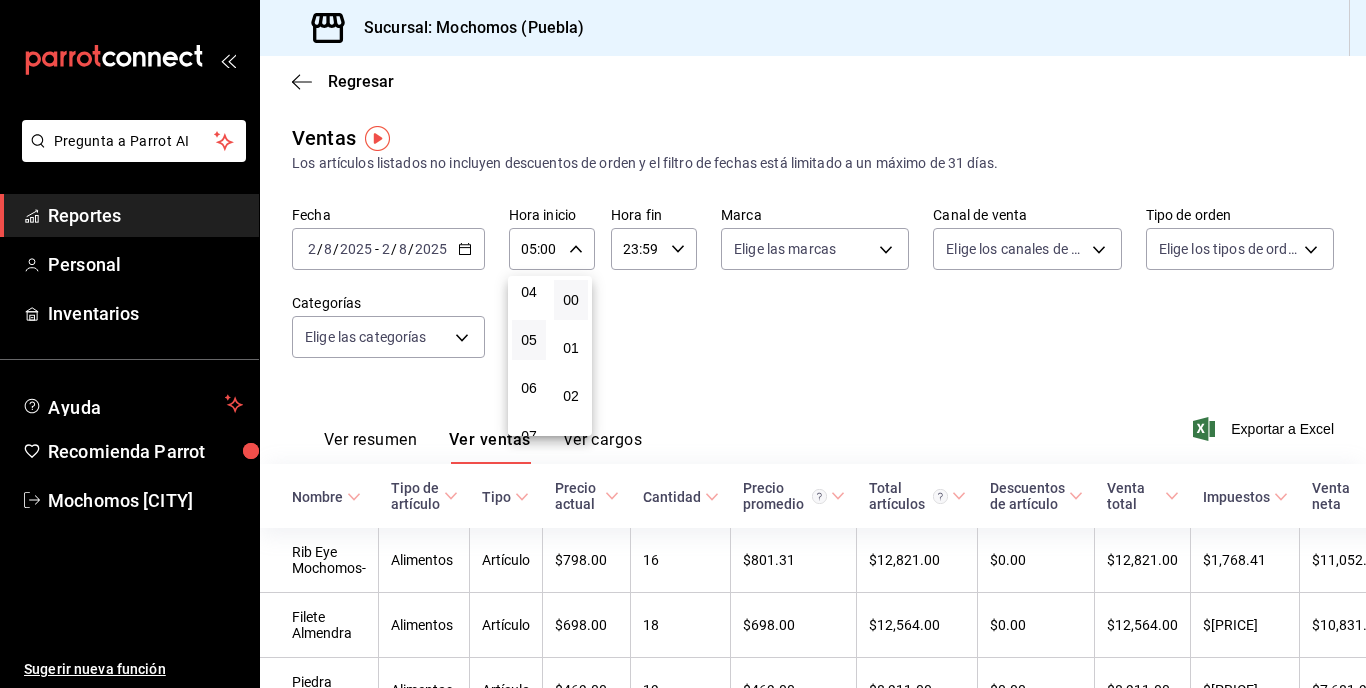 click at bounding box center (683, 344) 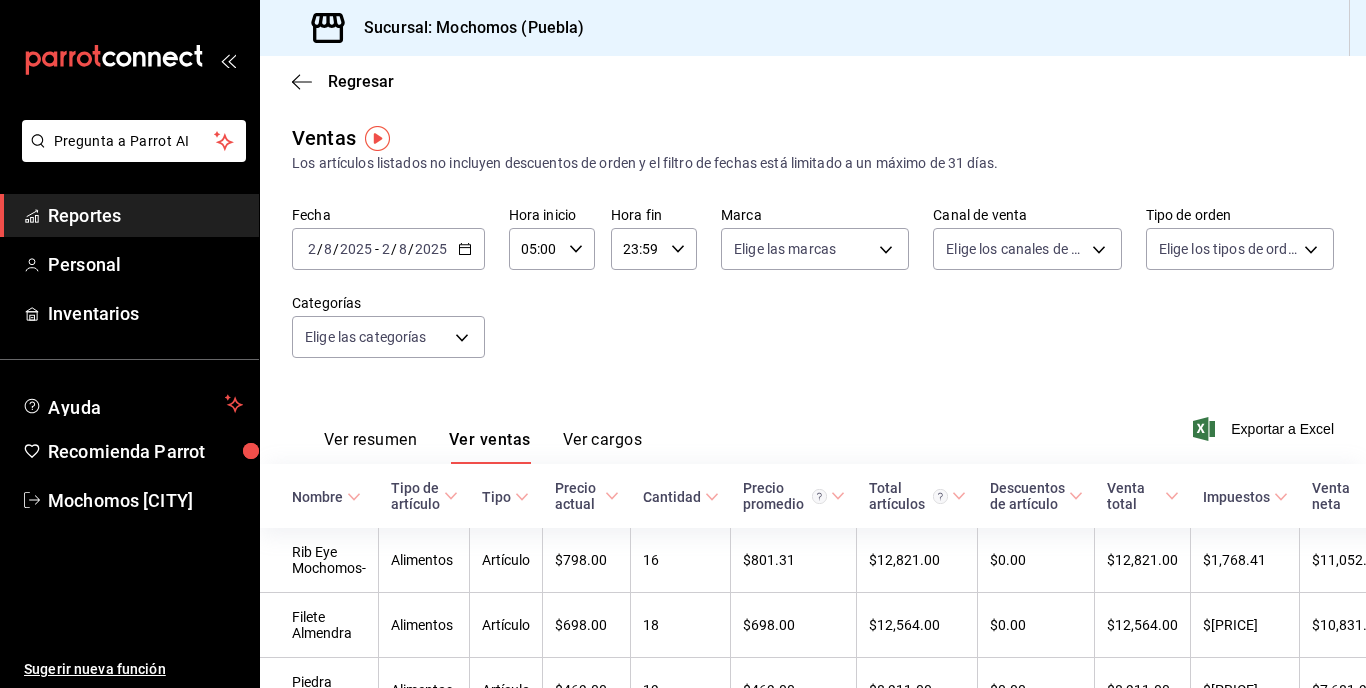 click 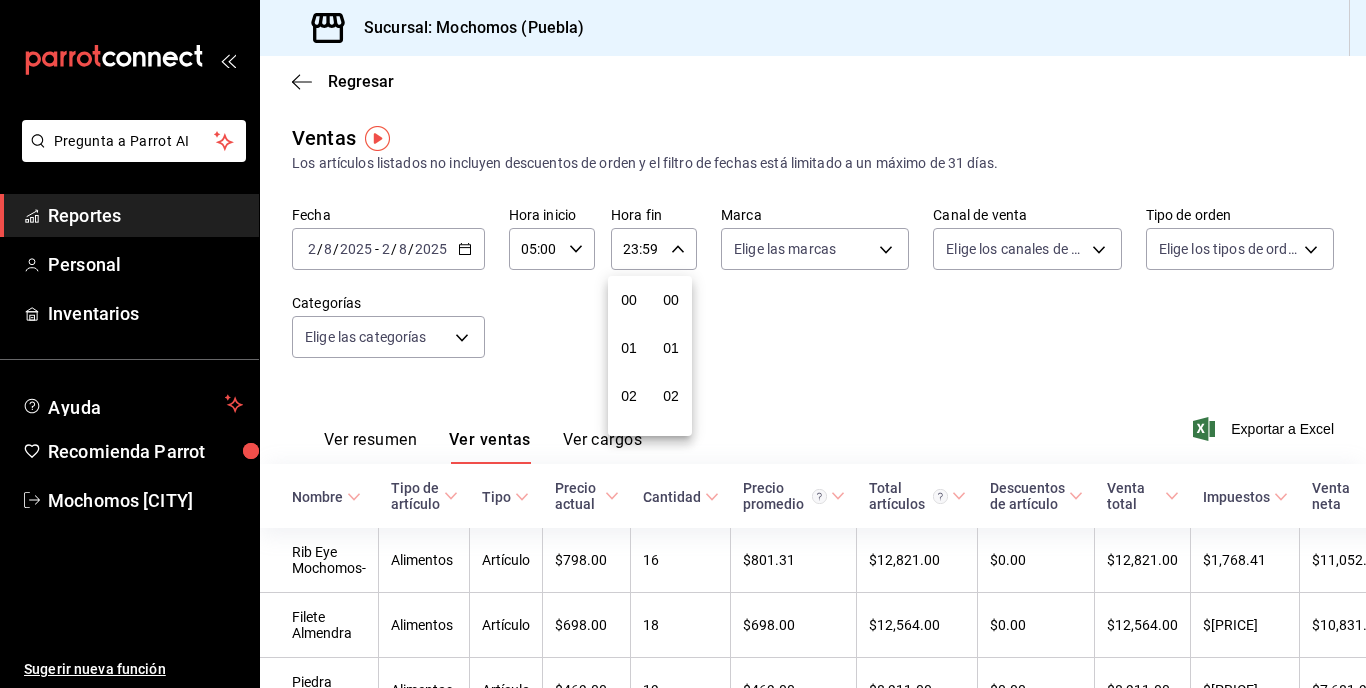 scroll, scrollTop: 992, scrollLeft: 0, axis: vertical 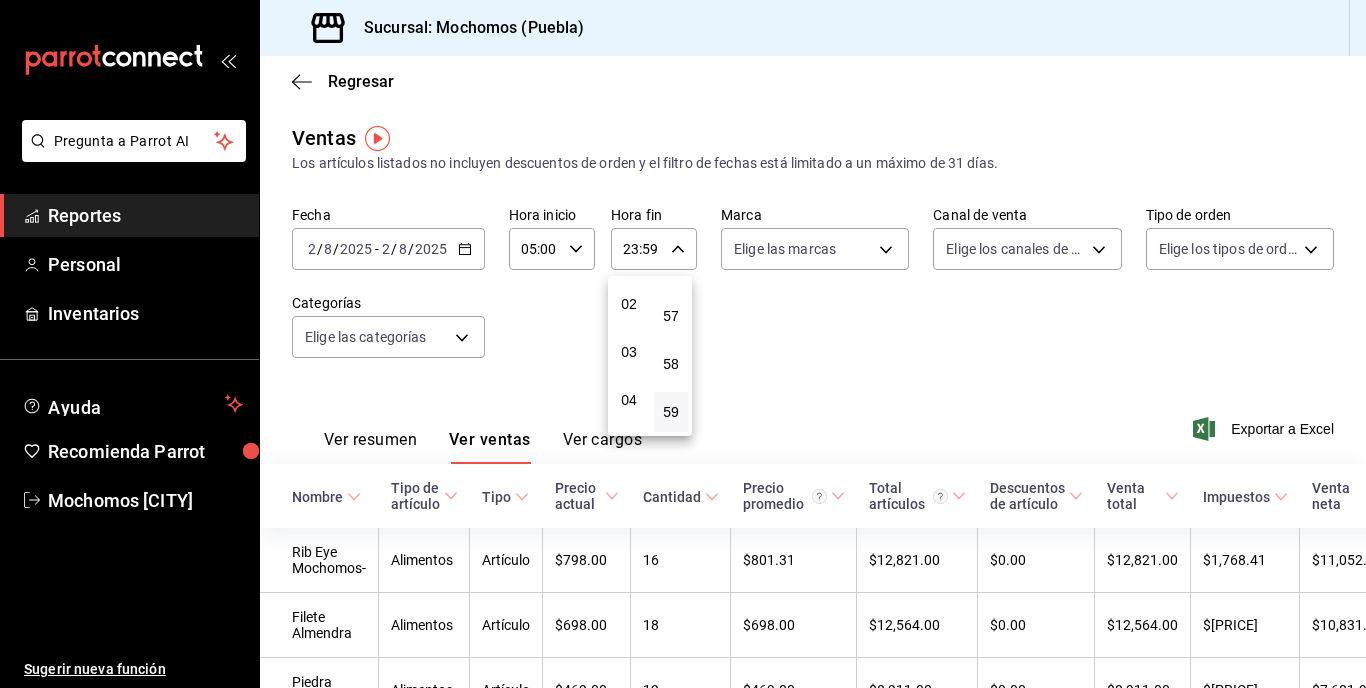click at bounding box center [683, 344] 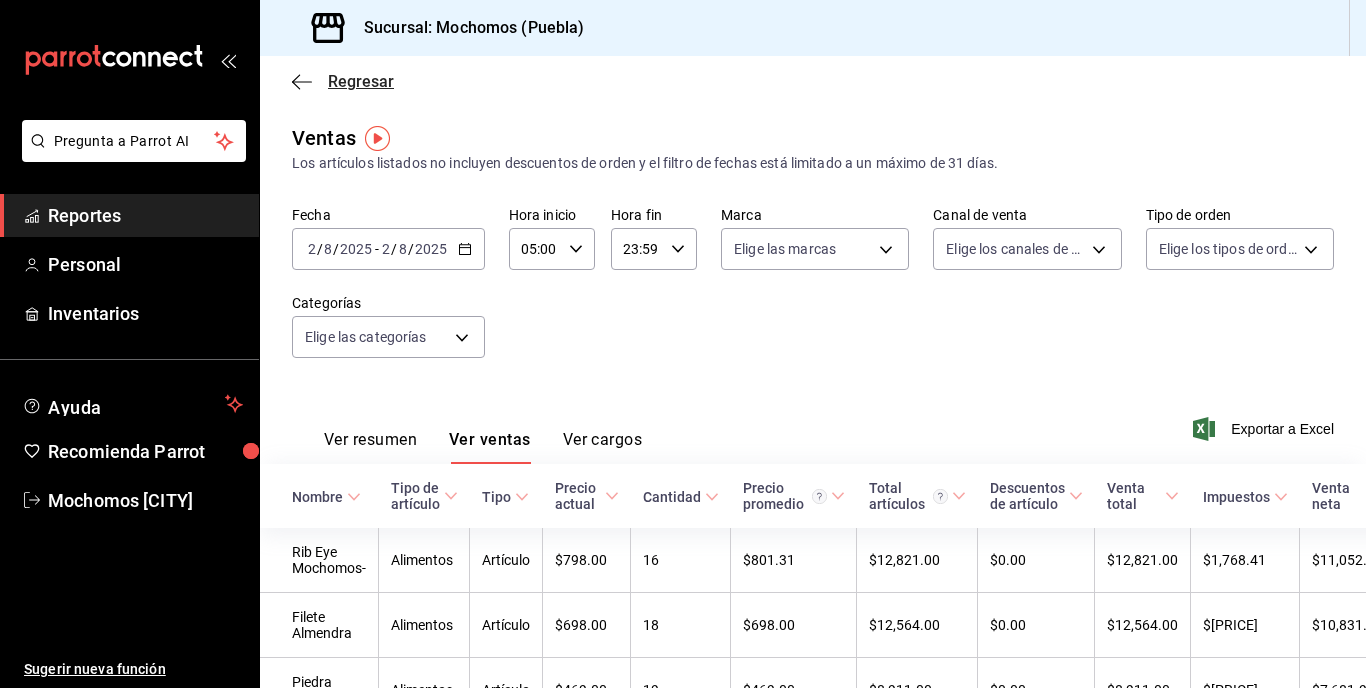 click 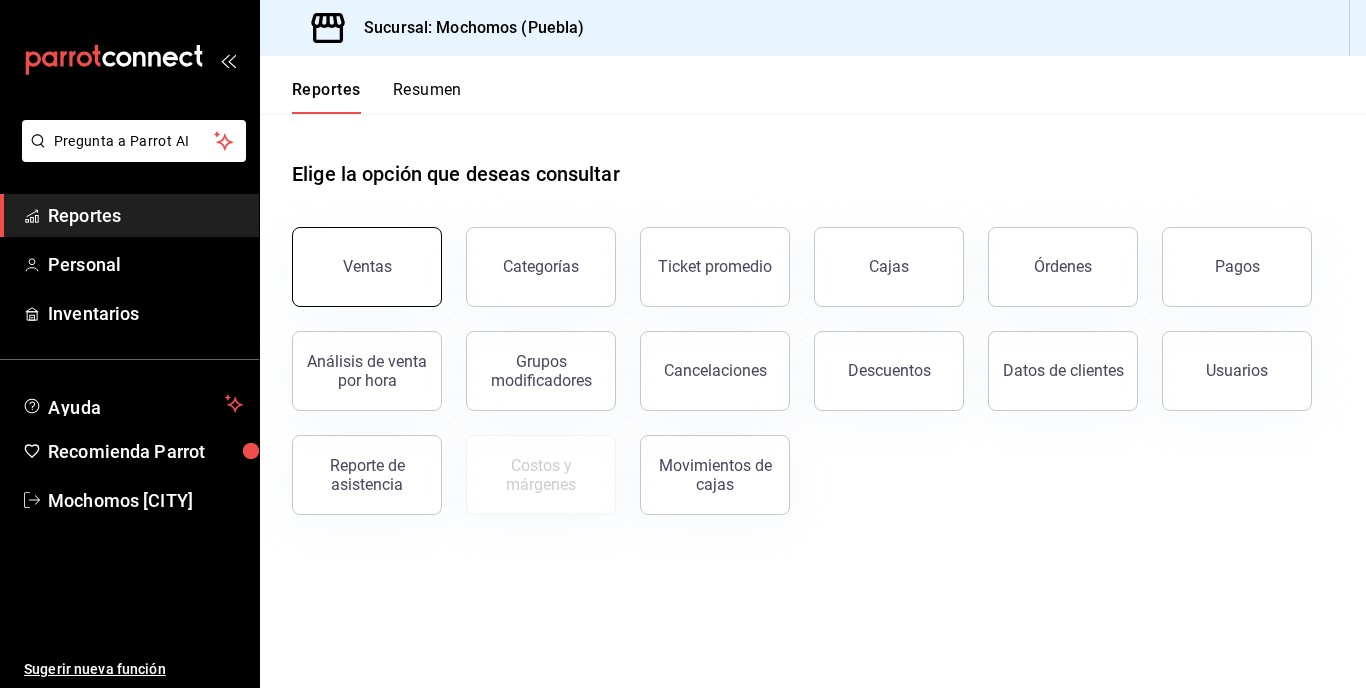 click on "Ventas" at bounding box center (367, 267) 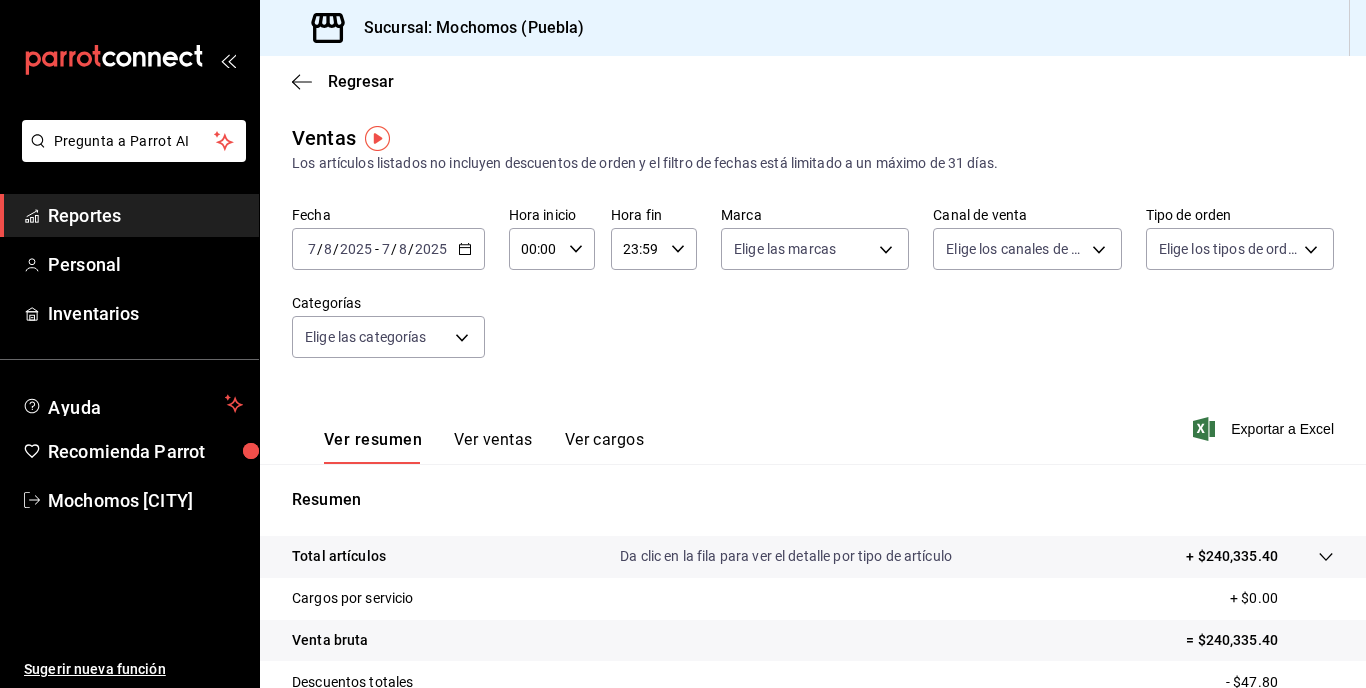 click on "Sucursal: Mochomos (Puebla)" at bounding box center [466, 28] 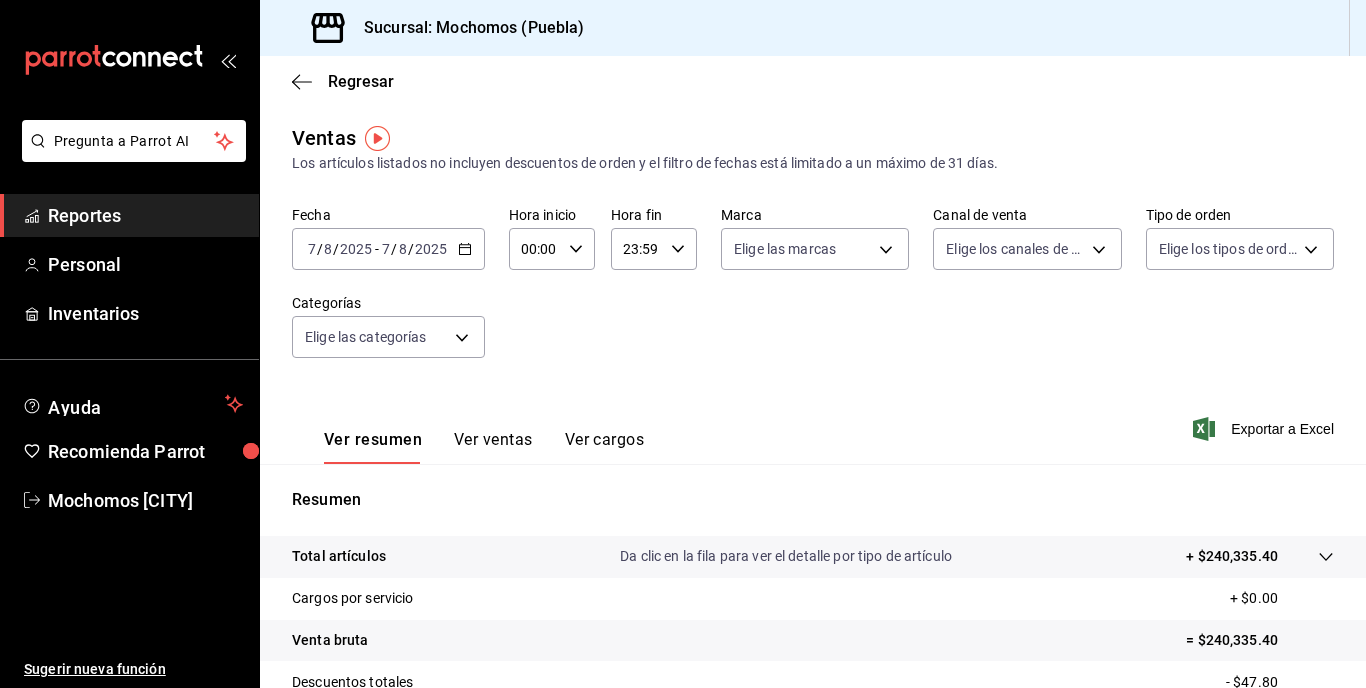 click on "Descuentos totales - $47.80" at bounding box center [813, 682] 